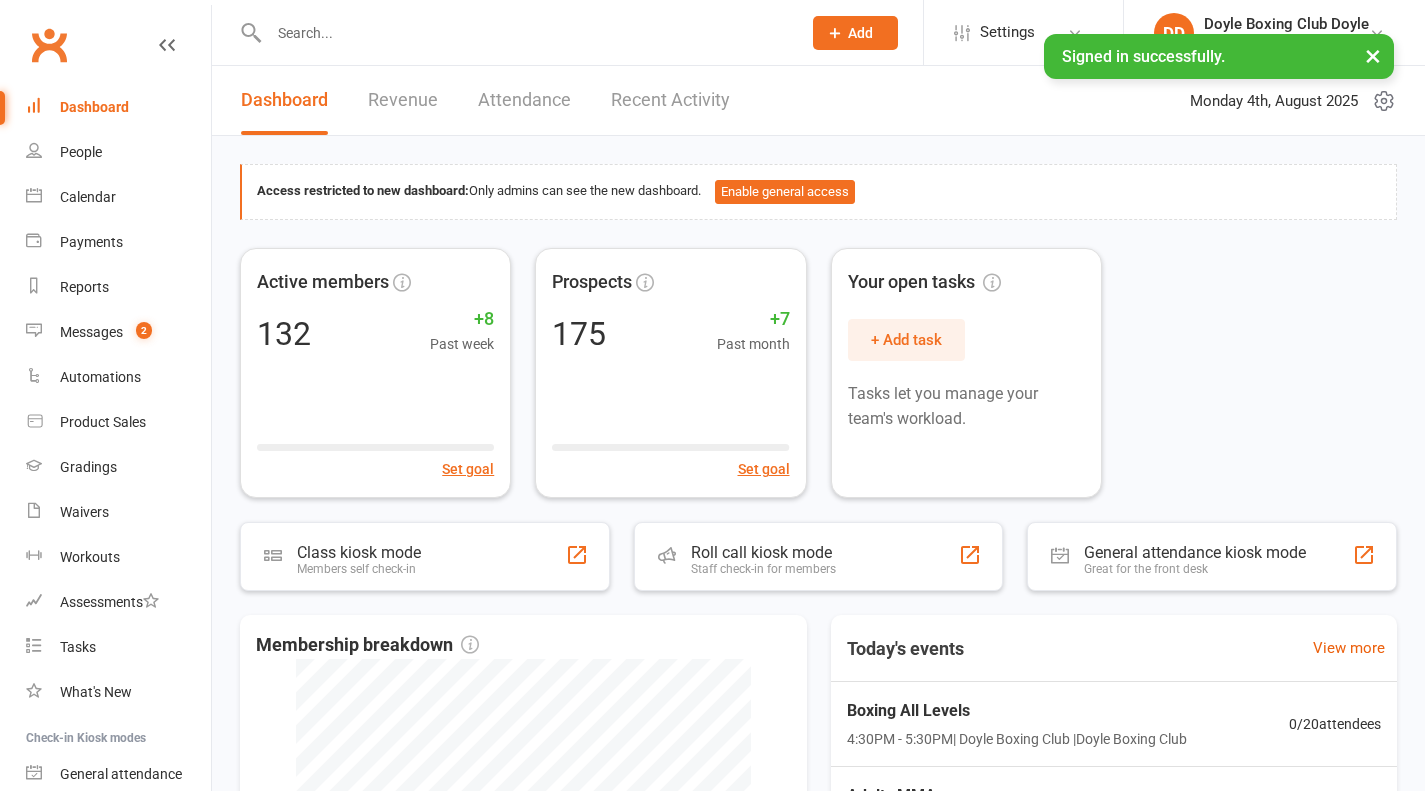 scroll, scrollTop: 0, scrollLeft: 0, axis: both 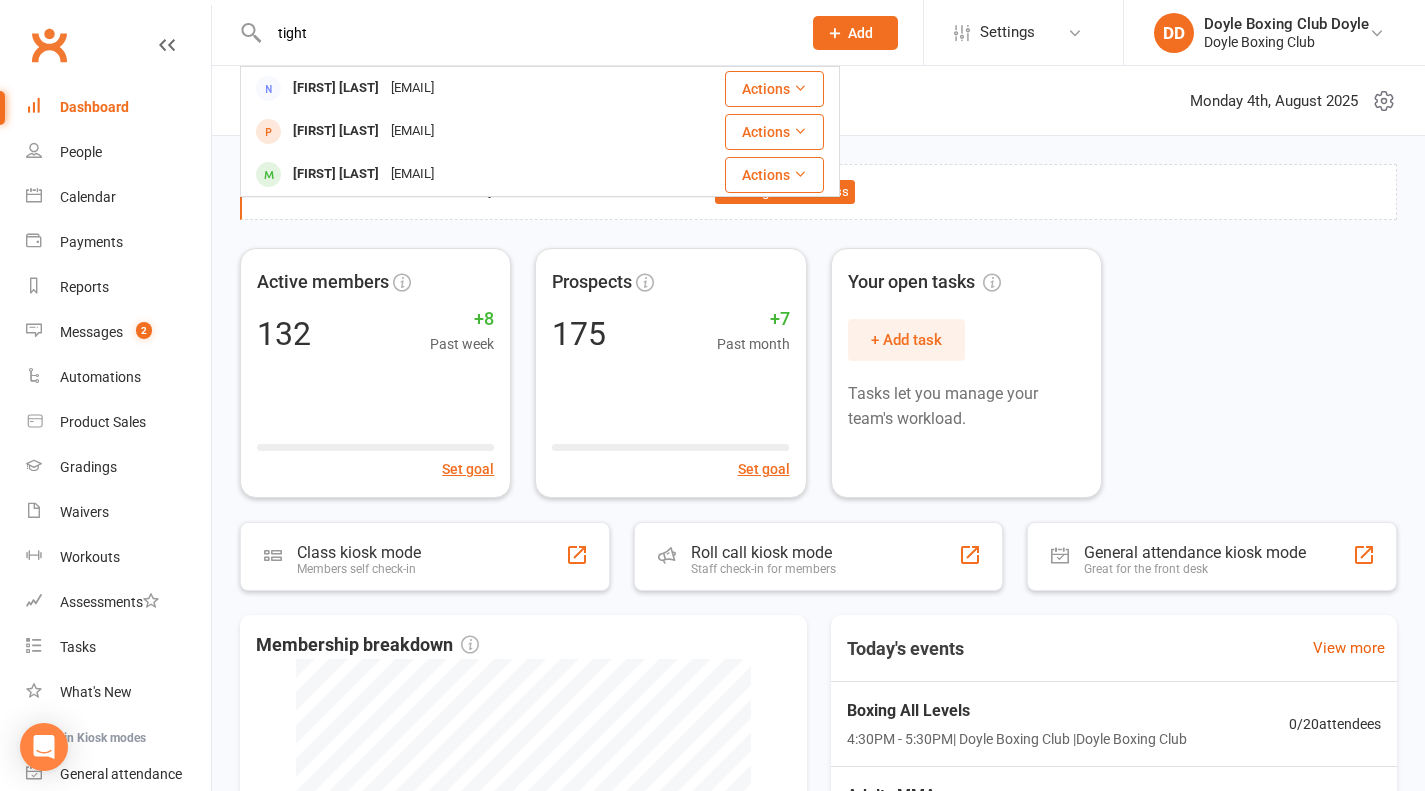 type on "tight" 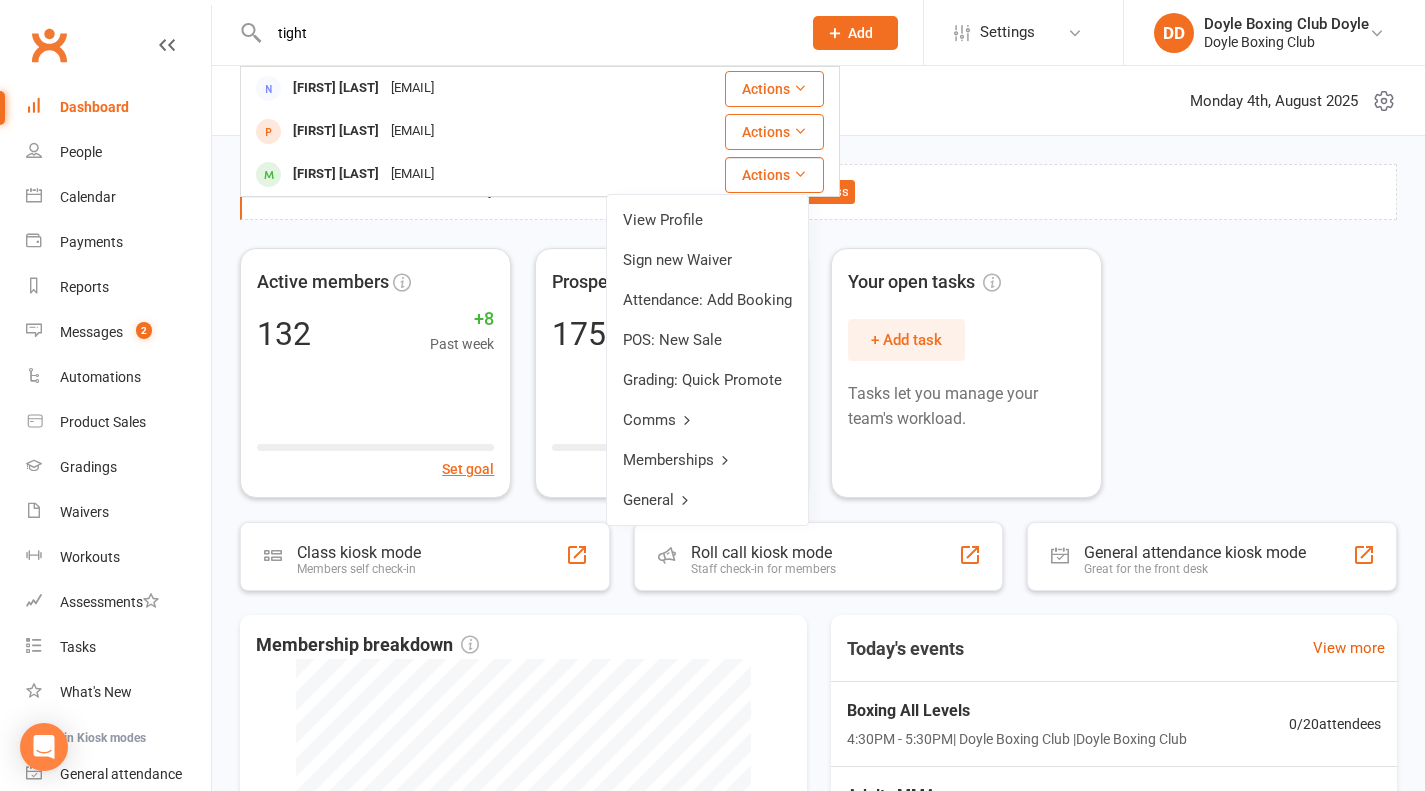 click on "View Profile" at bounding box center (707, 220) 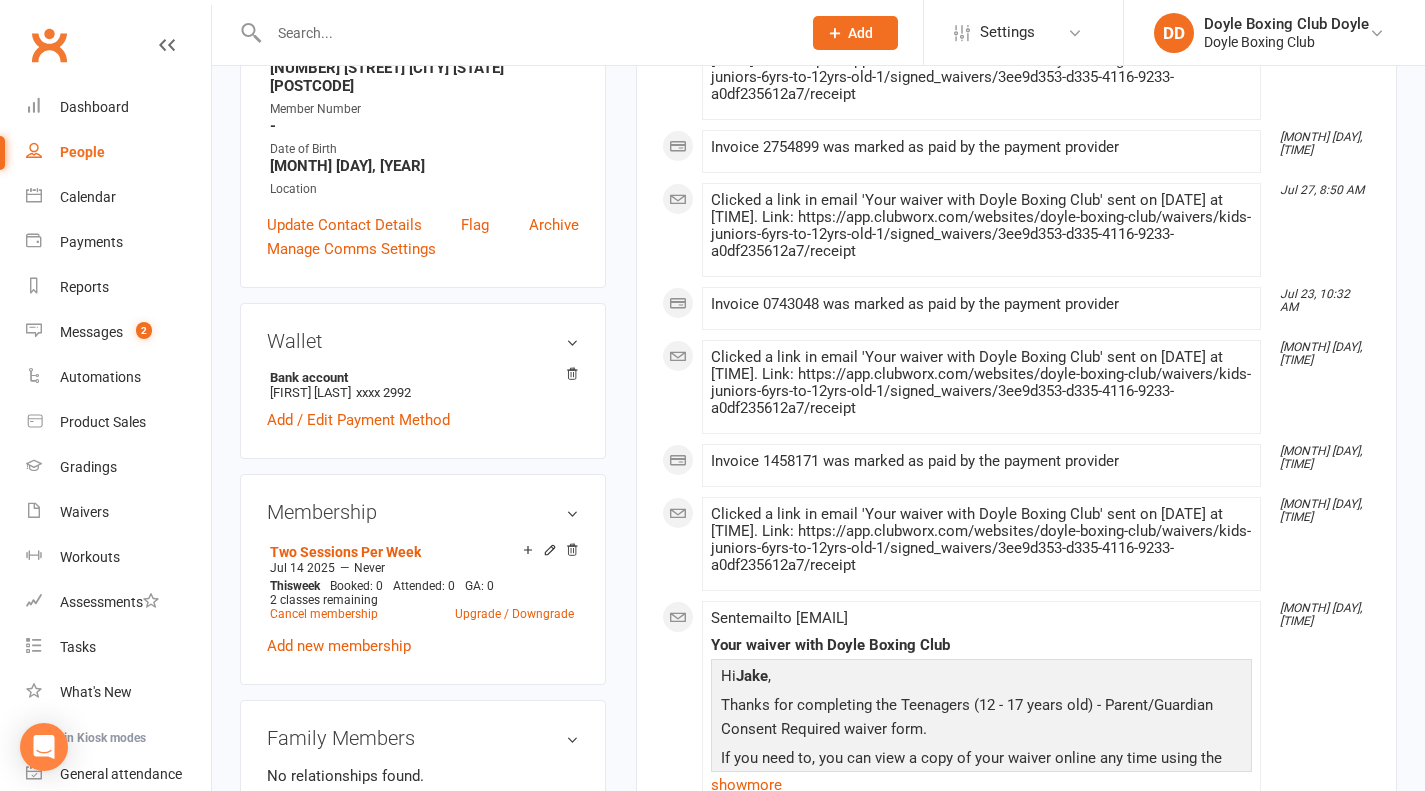 scroll, scrollTop: 400, scrollLeft: 0, axis: vertical 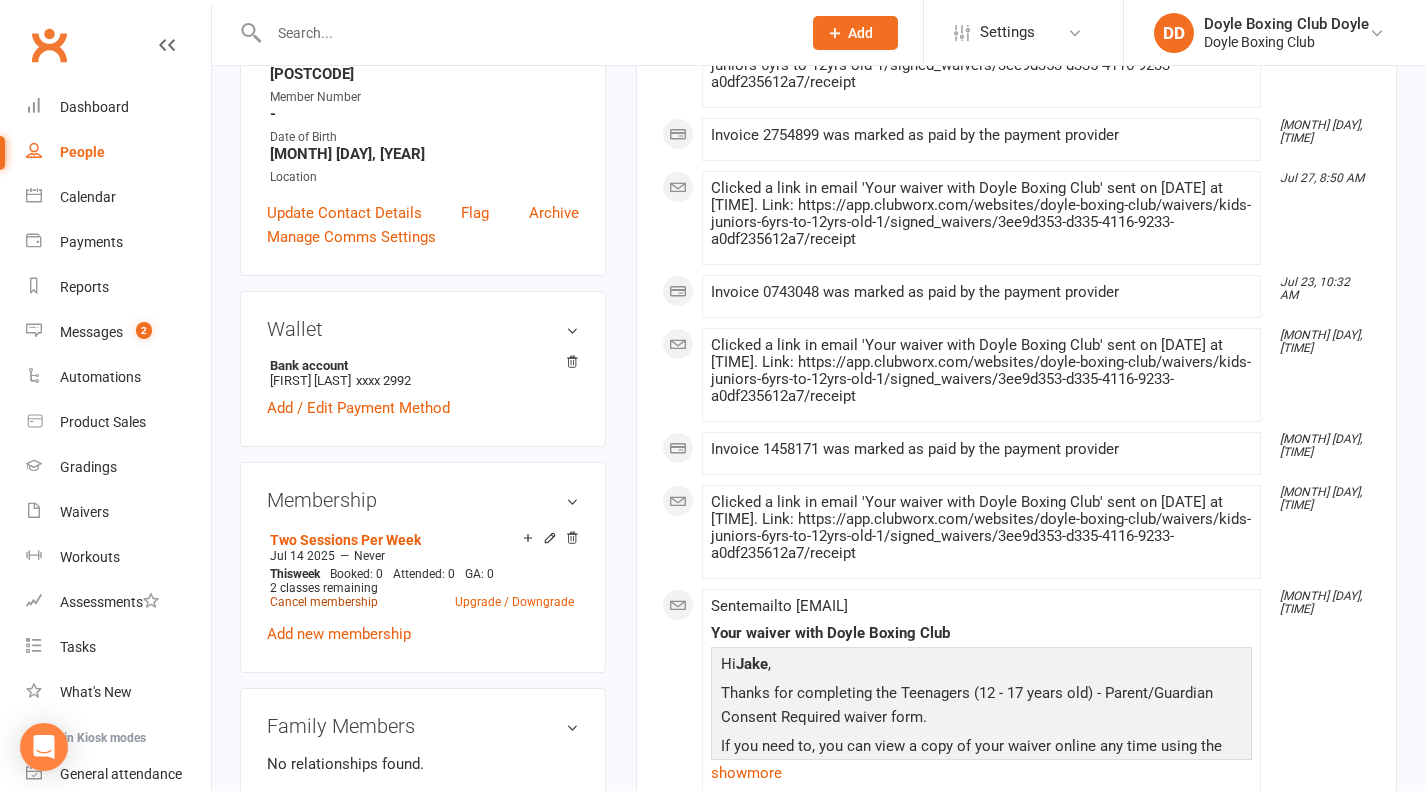 click on "Cancel membership" at bounding box center [324, 602] 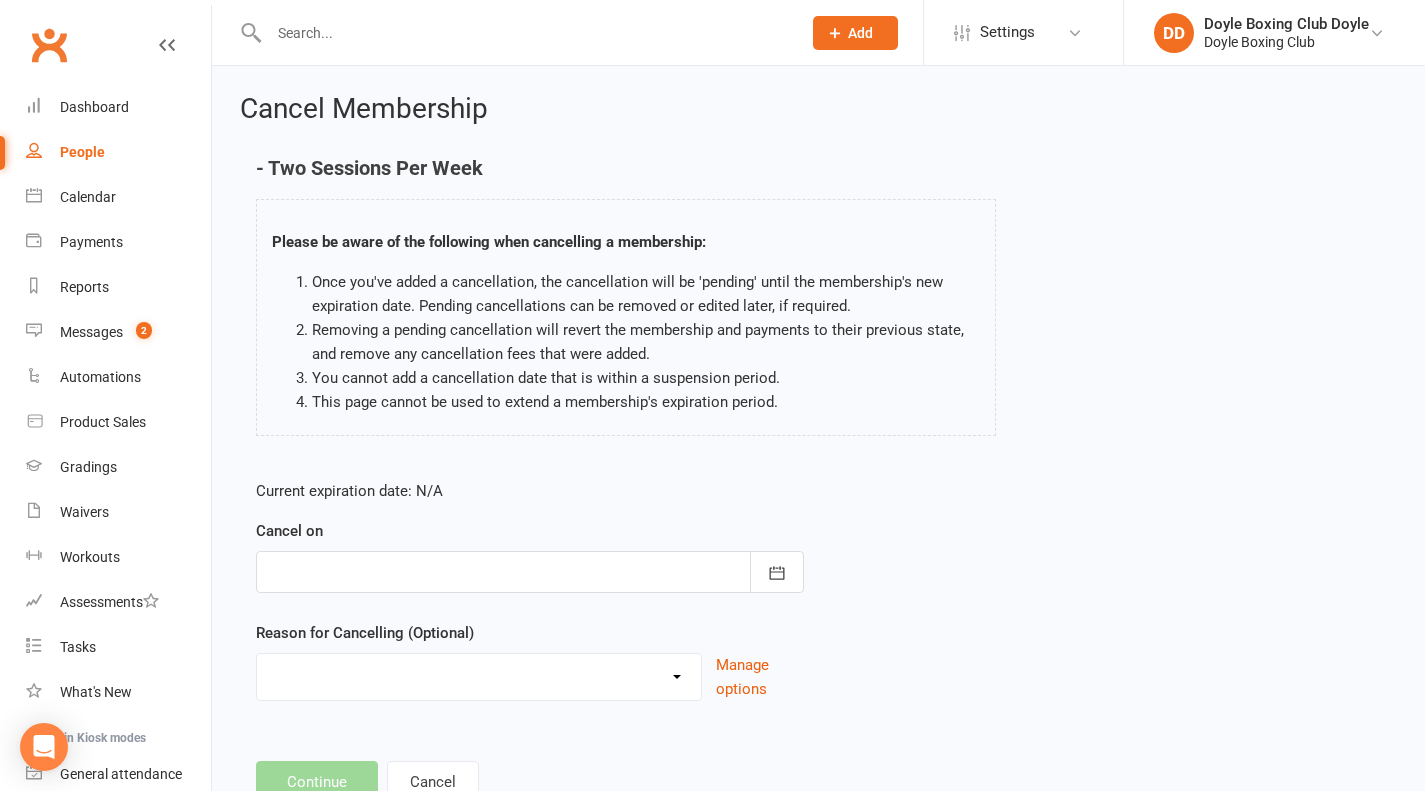 scroll, scrollTop: 73, scrollLeft: 0, axis: vertical 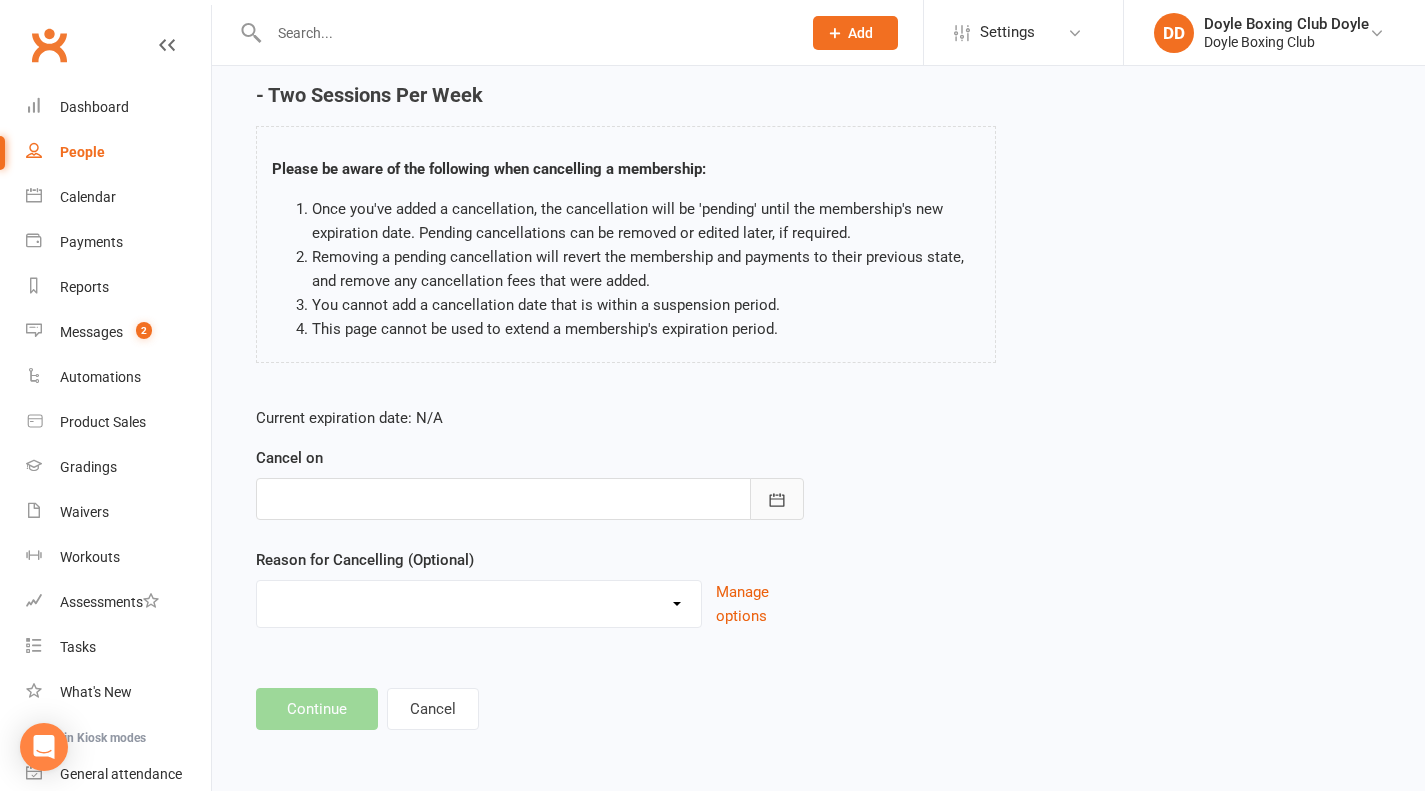 click at bounding box center (777, 499) 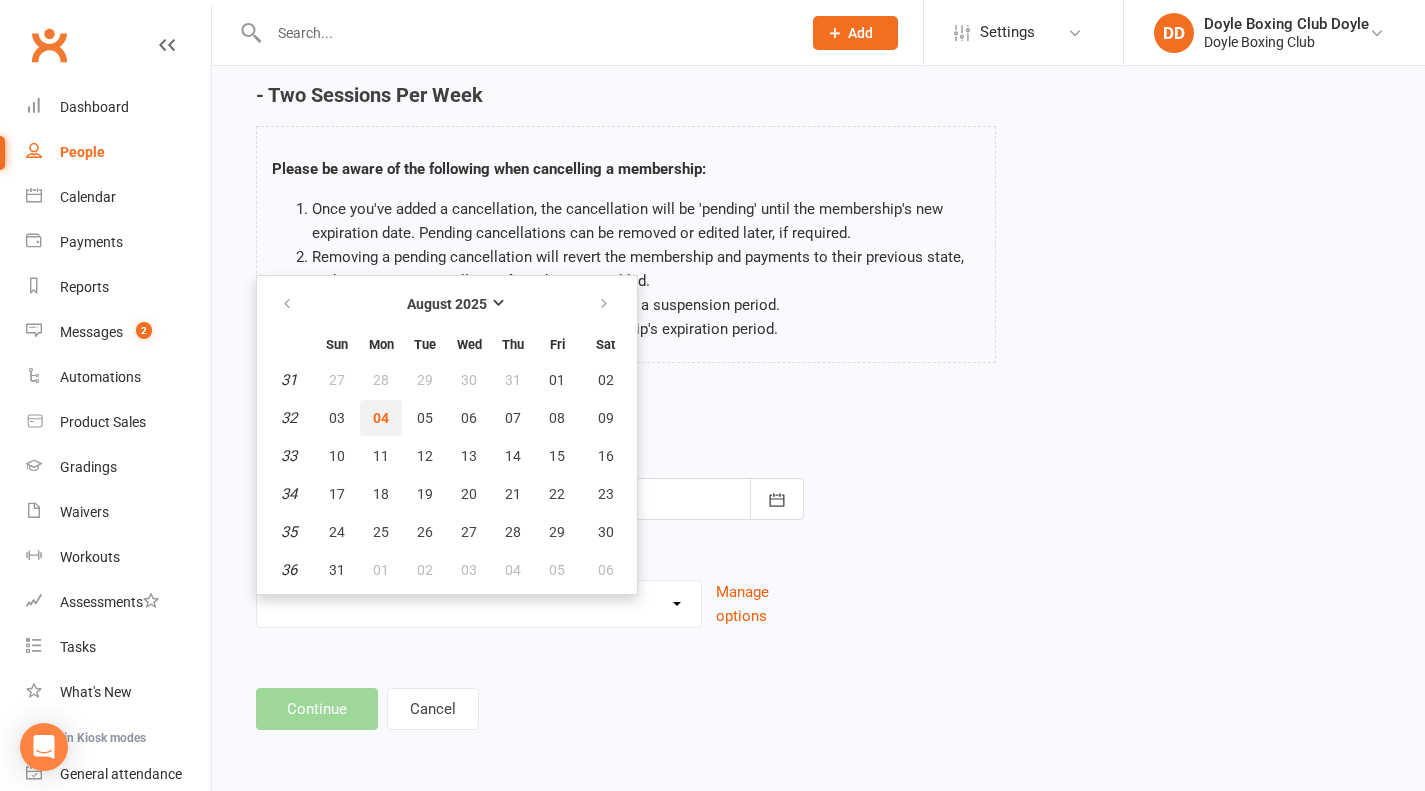 click on "04" at bounding box center [381, 418] 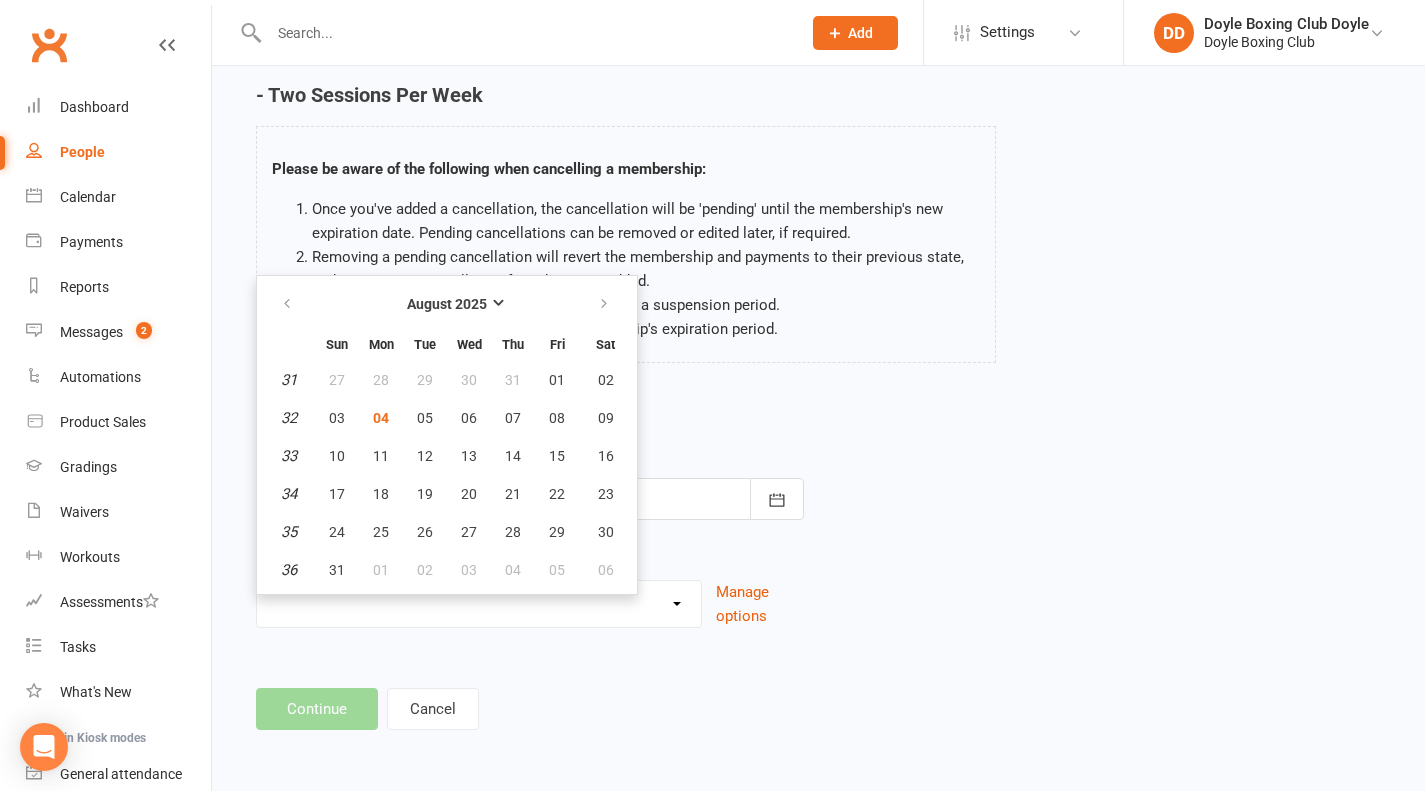 type on "04 Aug 2025" 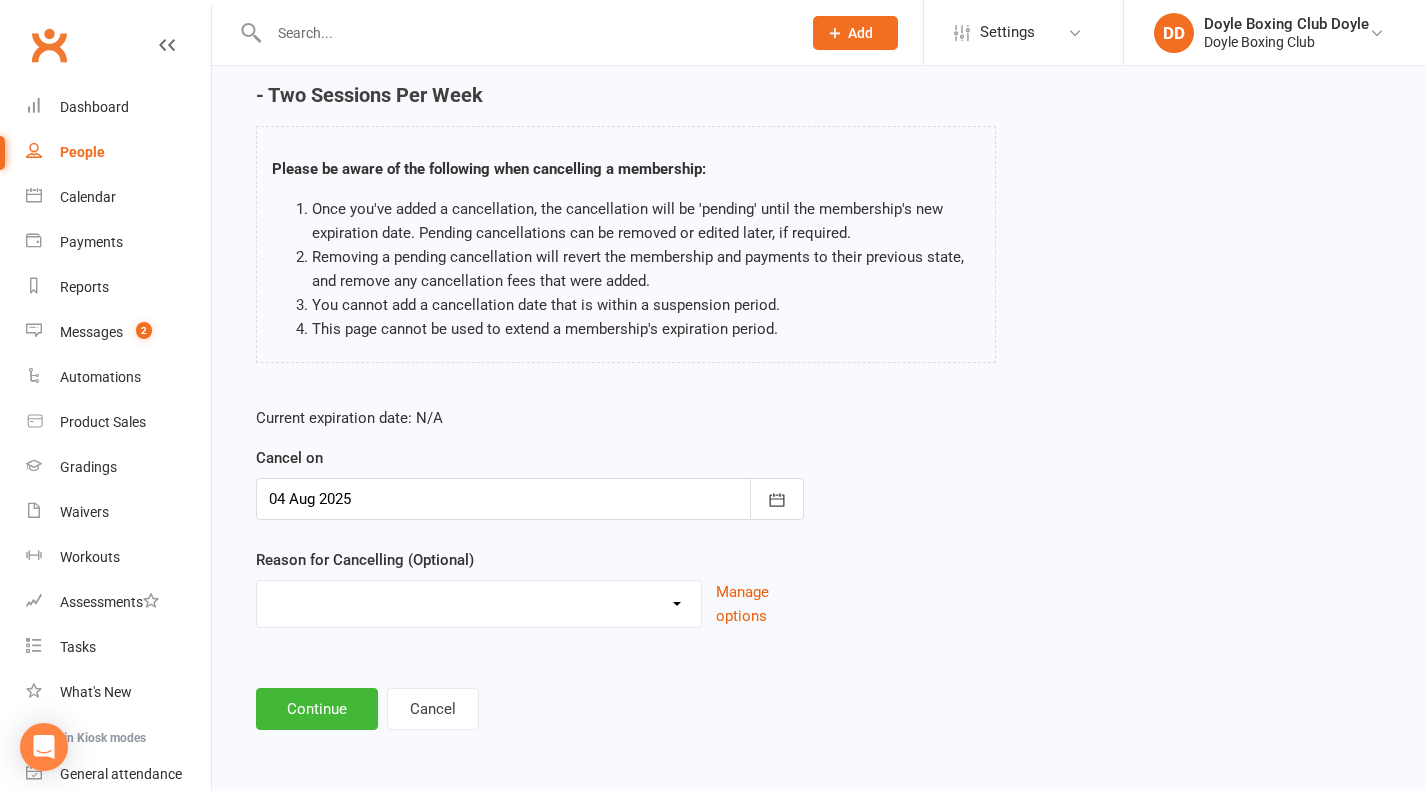 click on "Holiday Injury Other reason" at bounding box center (479, 601) 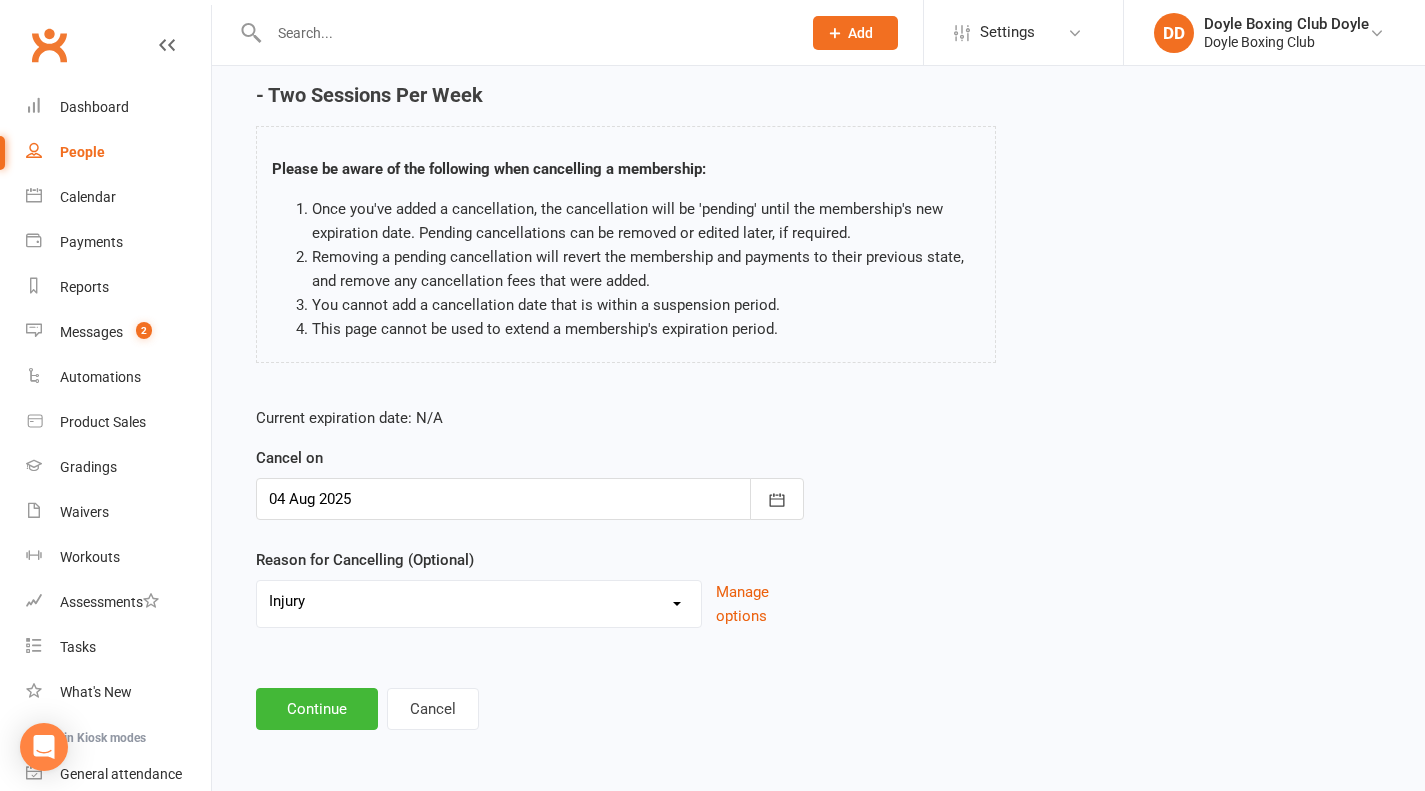 click on "Holiday Injury Other reason" at bounding box center (479, 601) 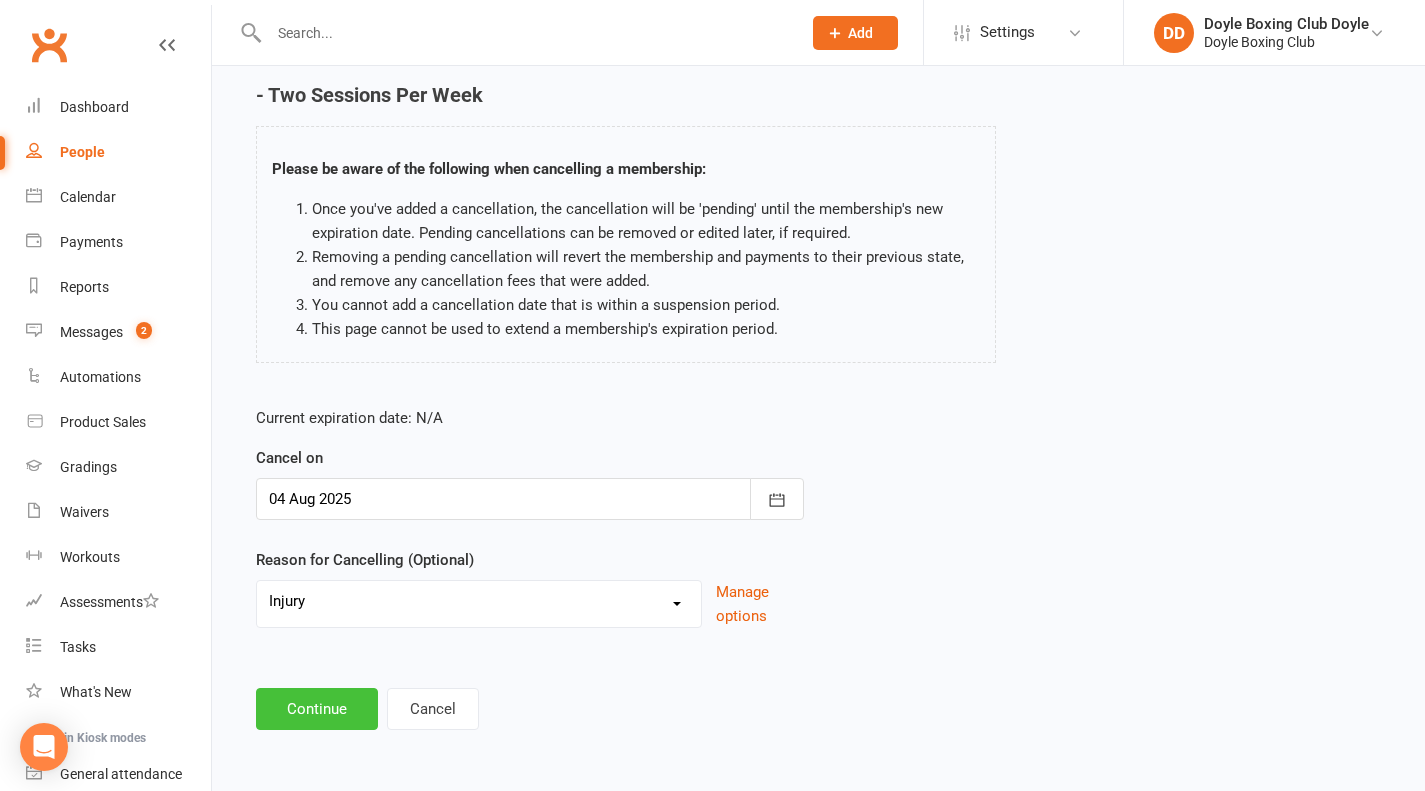 click on "Continue" at bounding box center (317, 709) 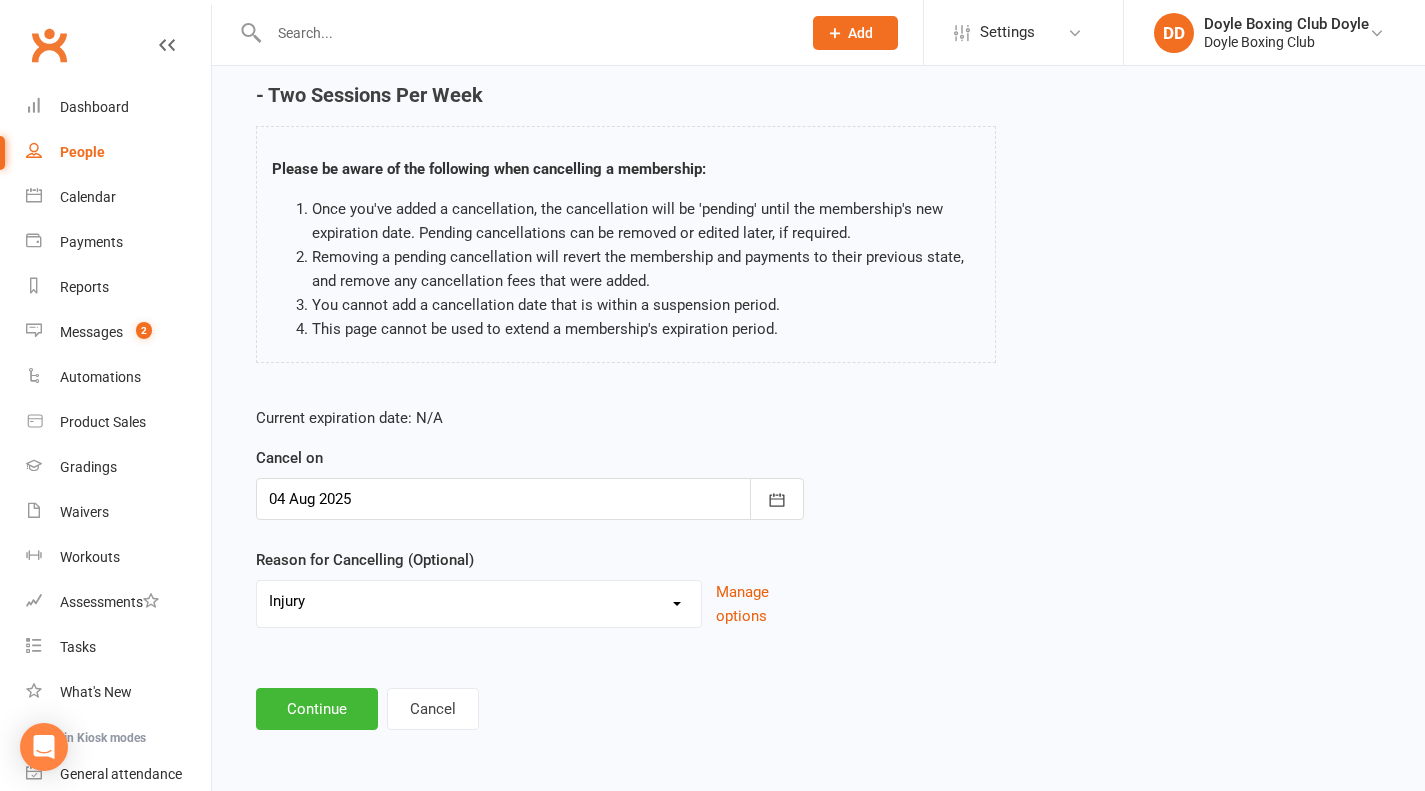 scroll, scrollTop: 0, scrollLeft: 0, axis: both 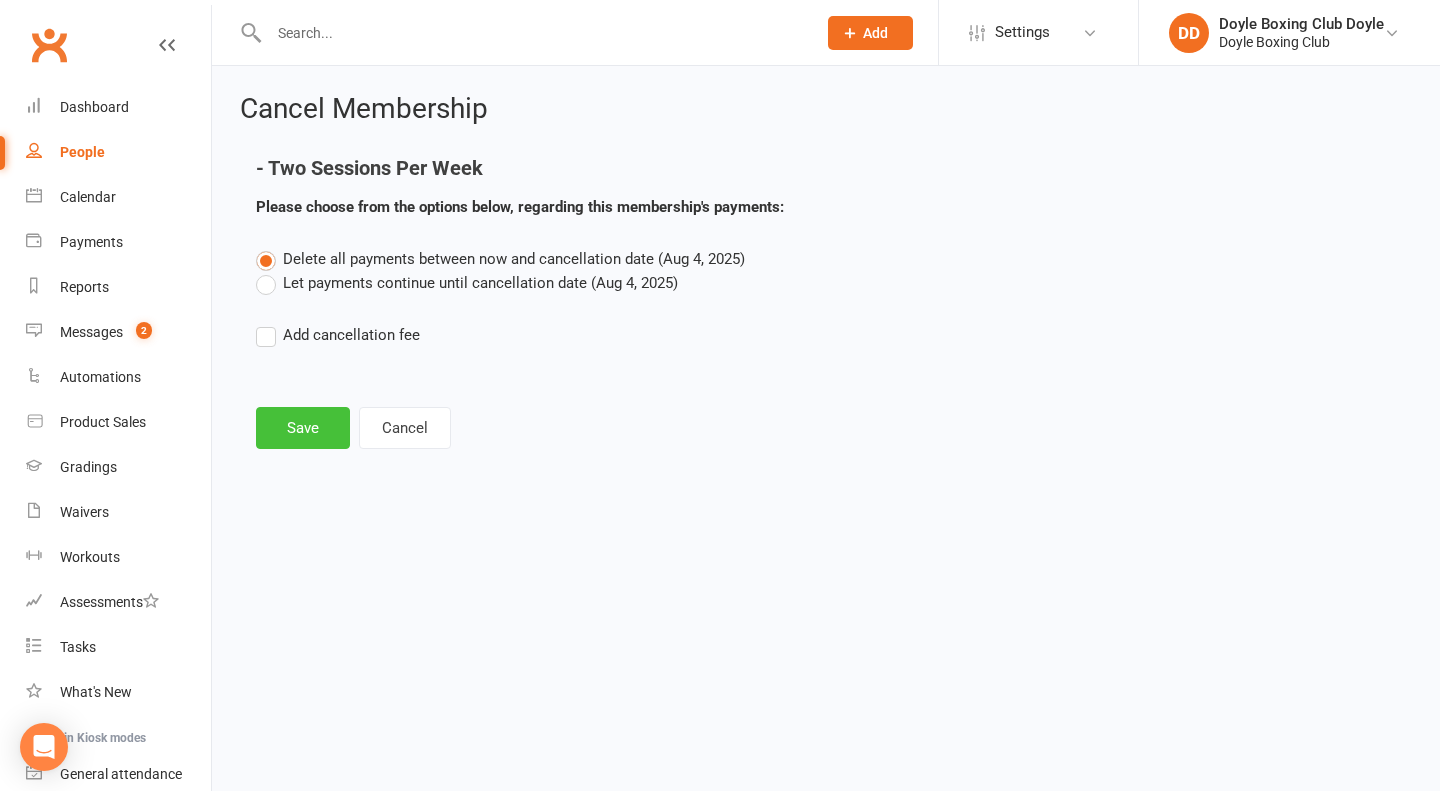 click on "Save" at bounding box center [303, 428] 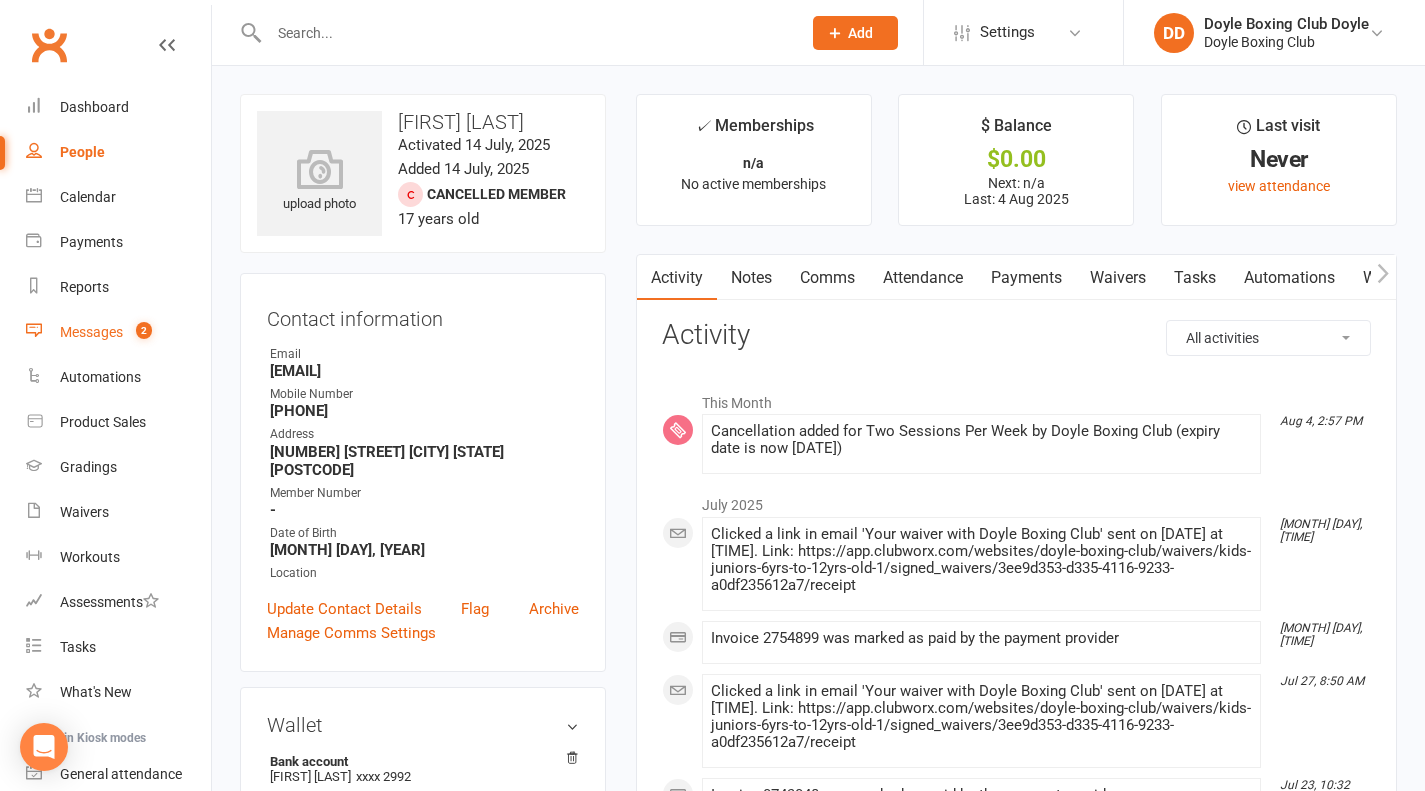 click on "Messages" at bounding box center (91, 332) 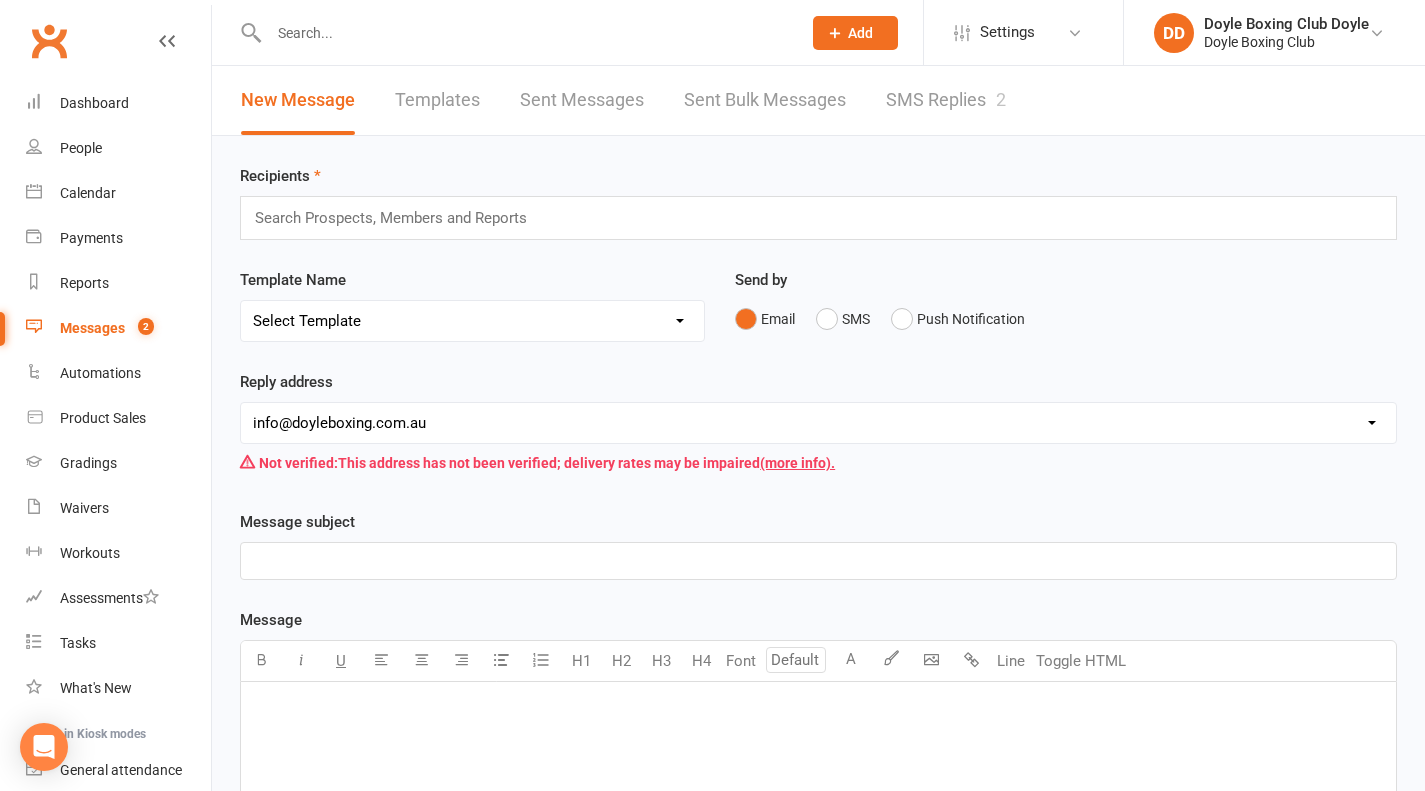 scroll, scrollTop: 0, scrollLeft: 0, axis: both 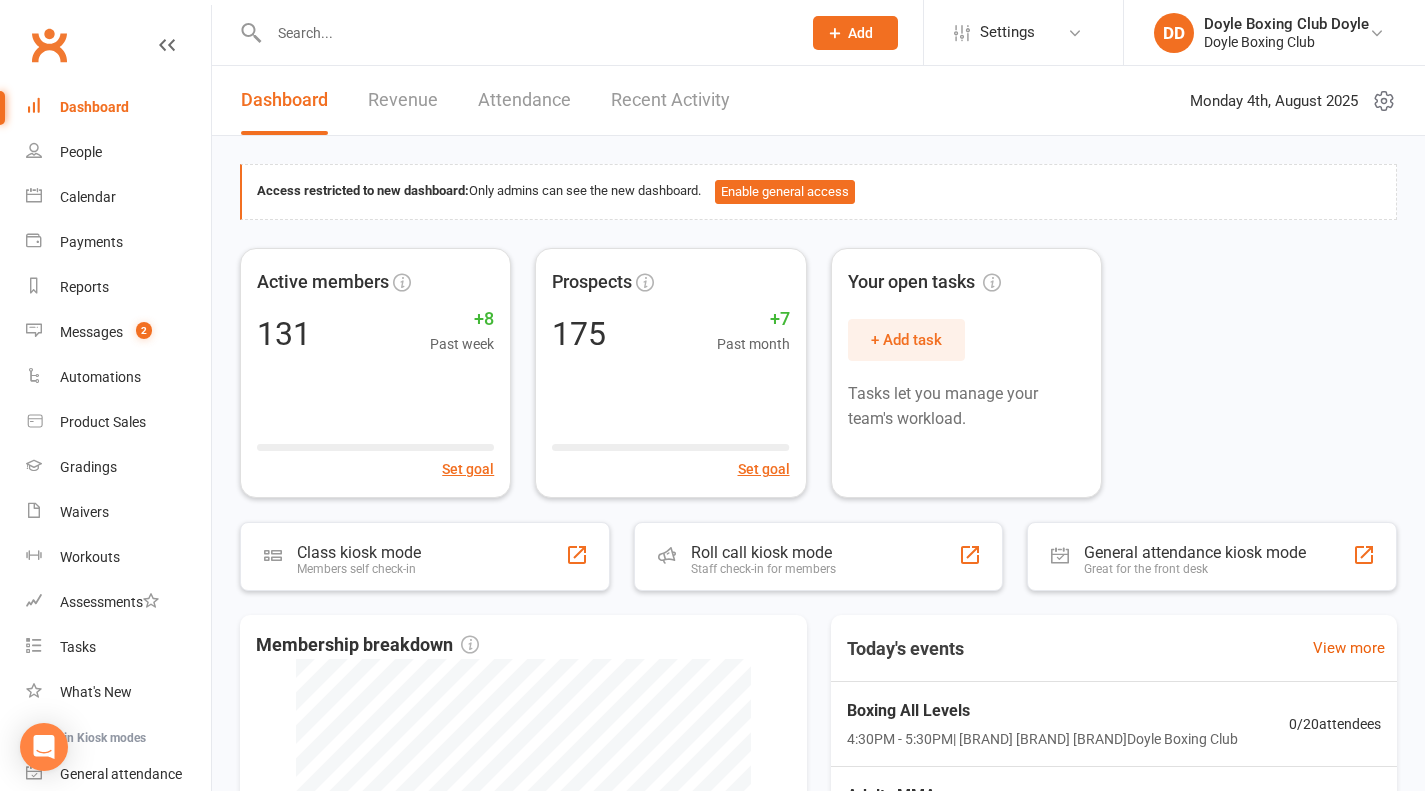 click at bounding box center [525, 33] 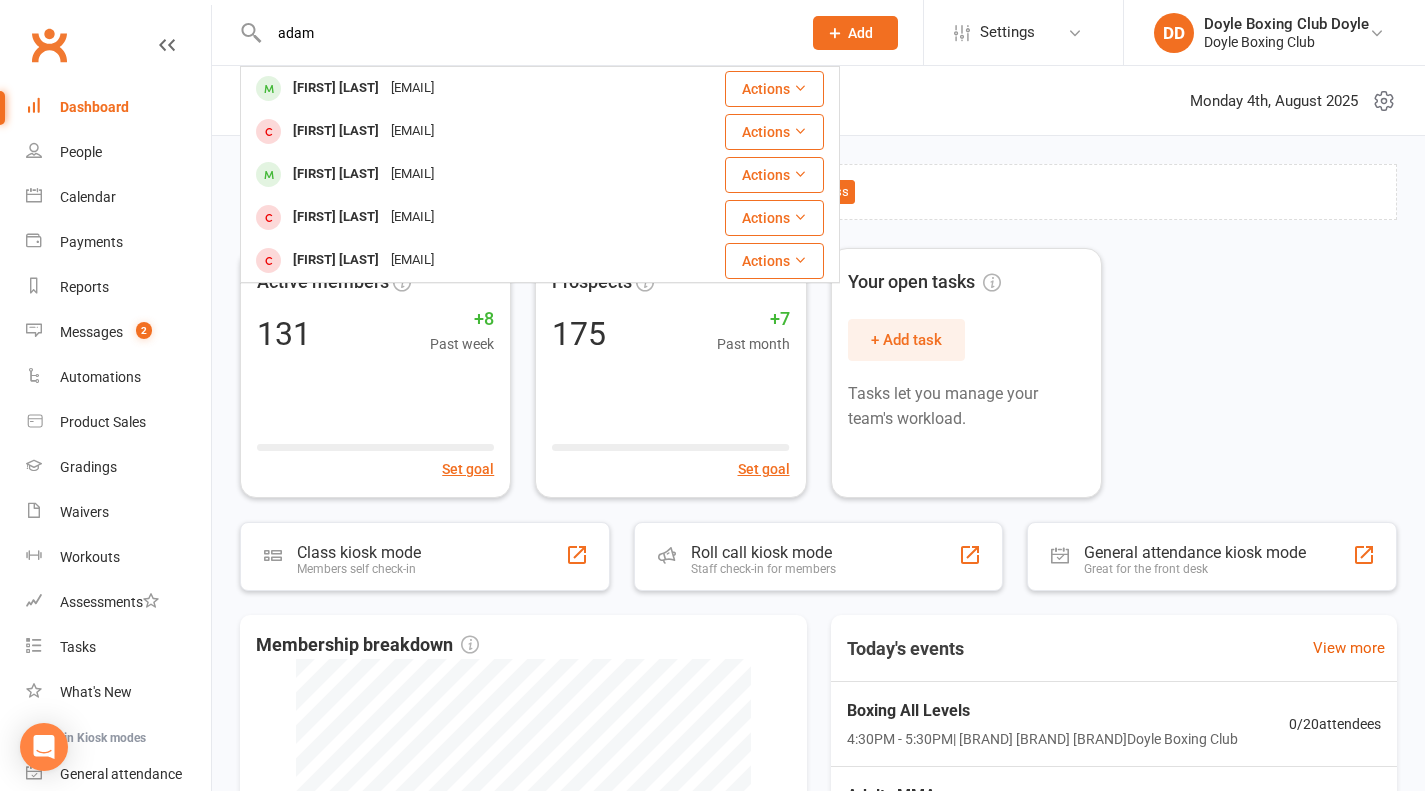 type on "adam" 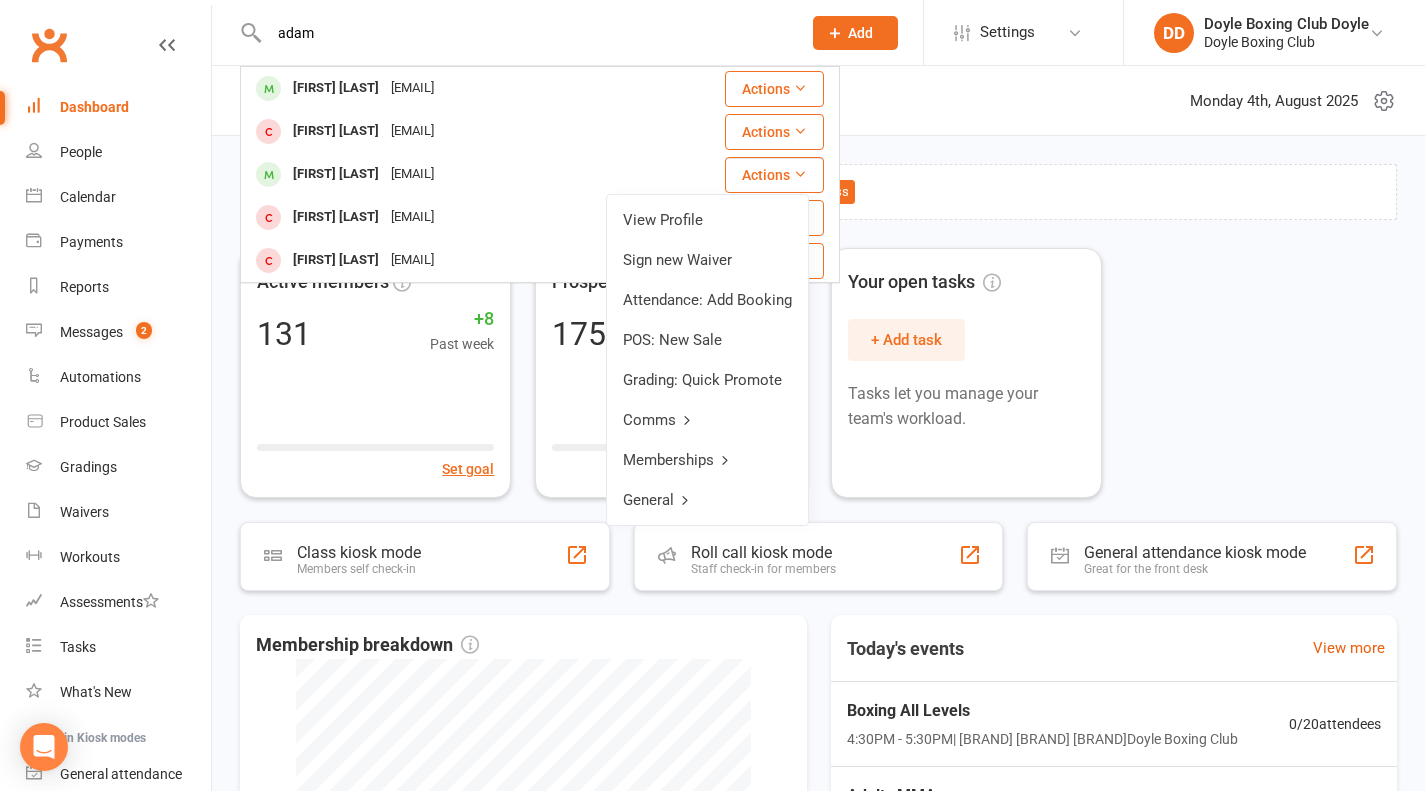 click on "View Profile" at bounding box center (707, 220) 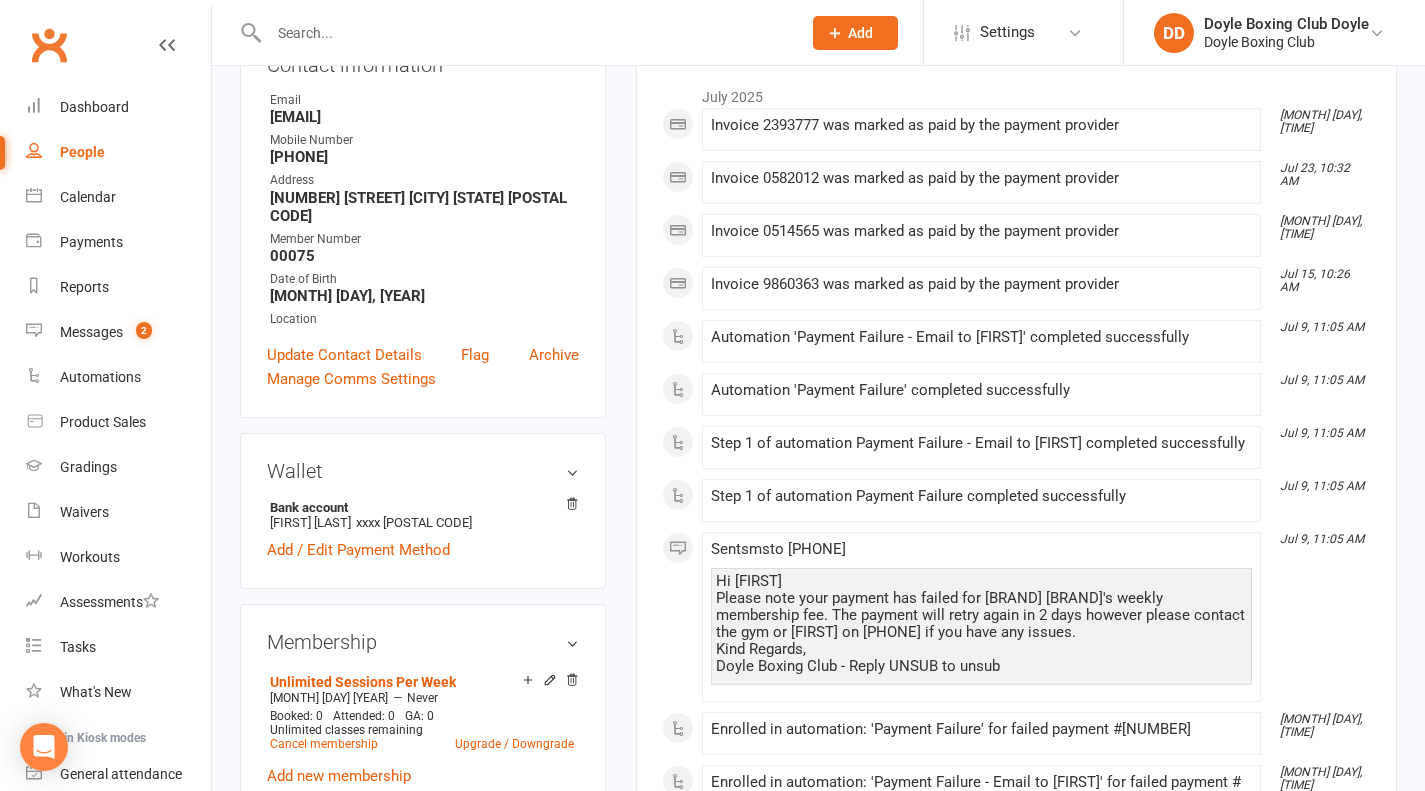 scroll, scrollTop: 600, scrollLeft: 0, axis: vertical 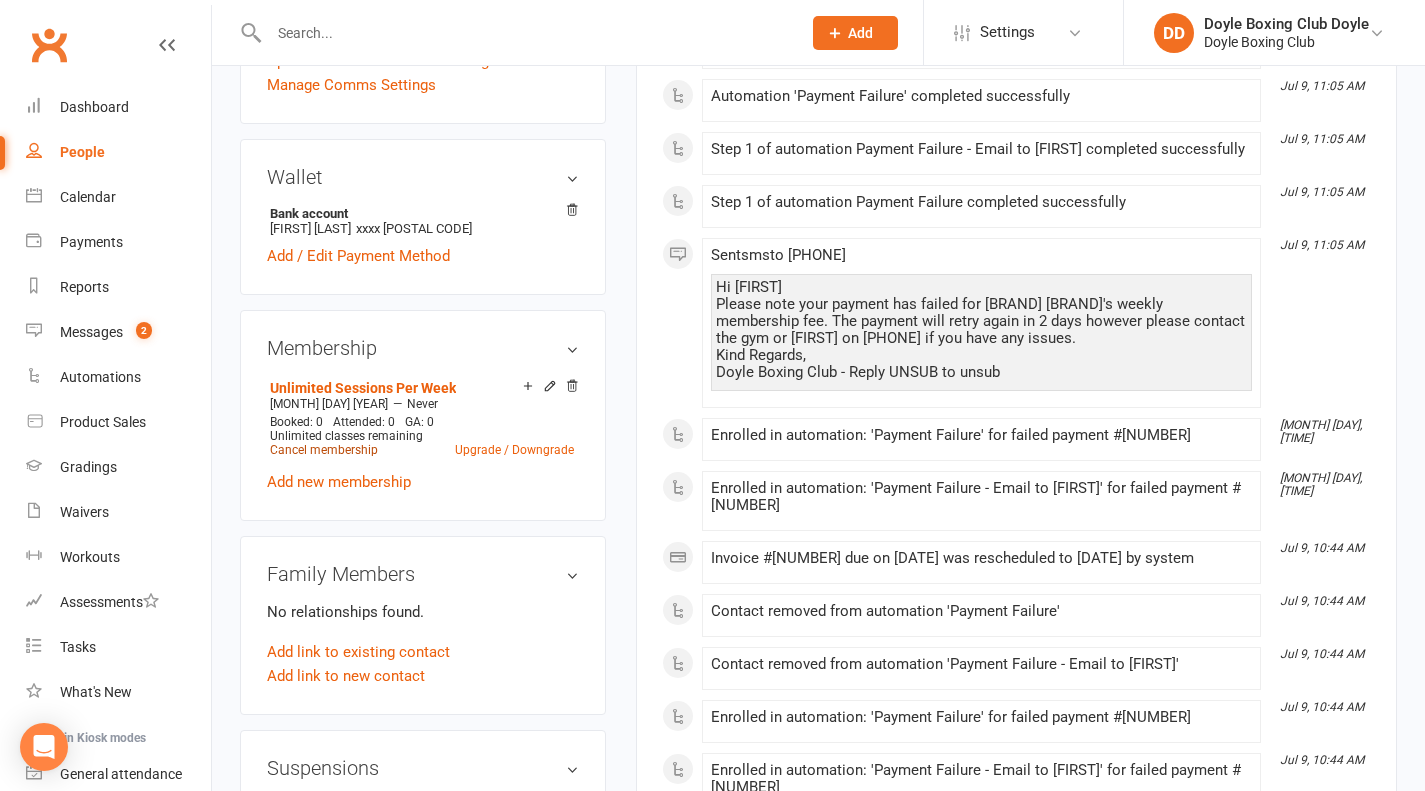 click on "Cancel membership" at bounding box center [324, 450] 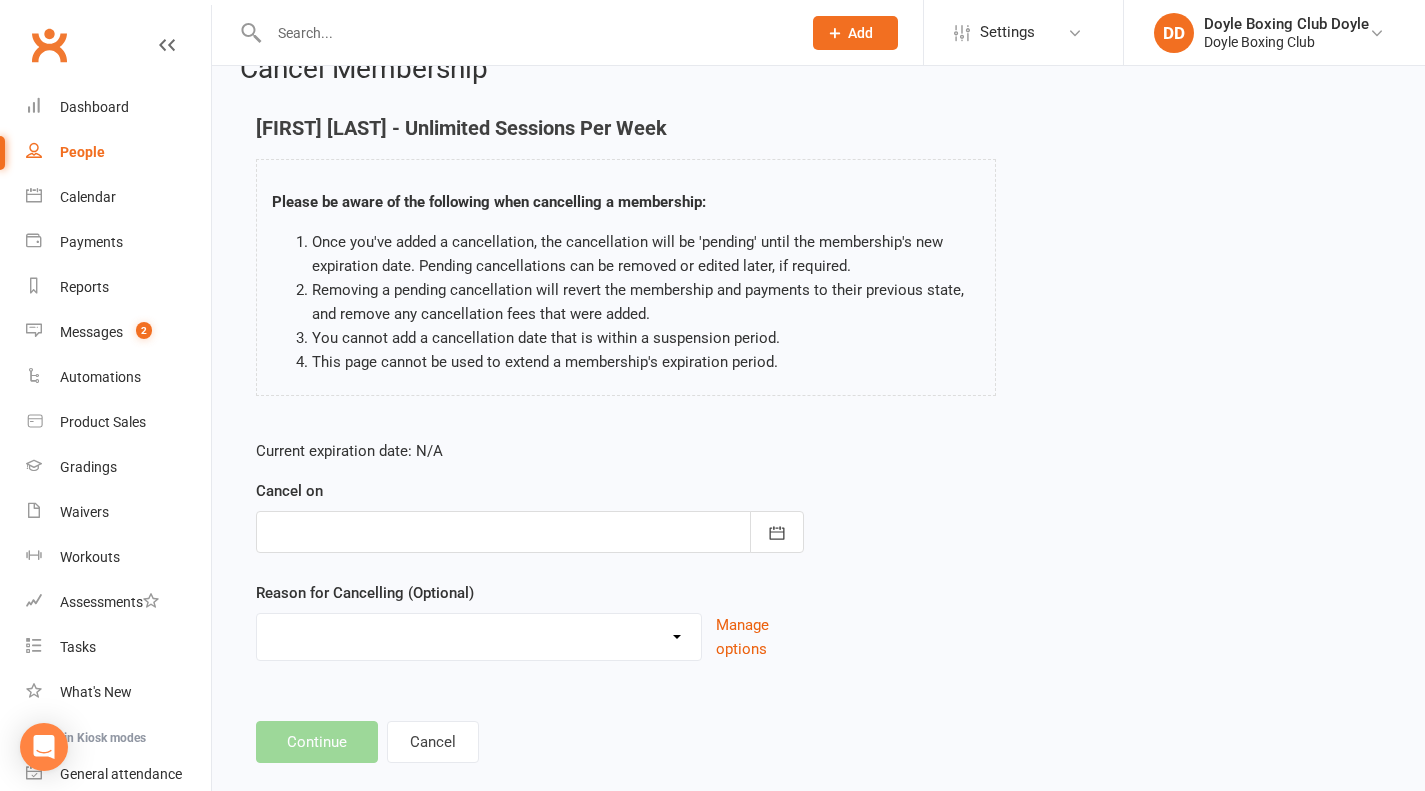 scroll, scrollTop: 73, scrollLeft: 0, axis: vertical 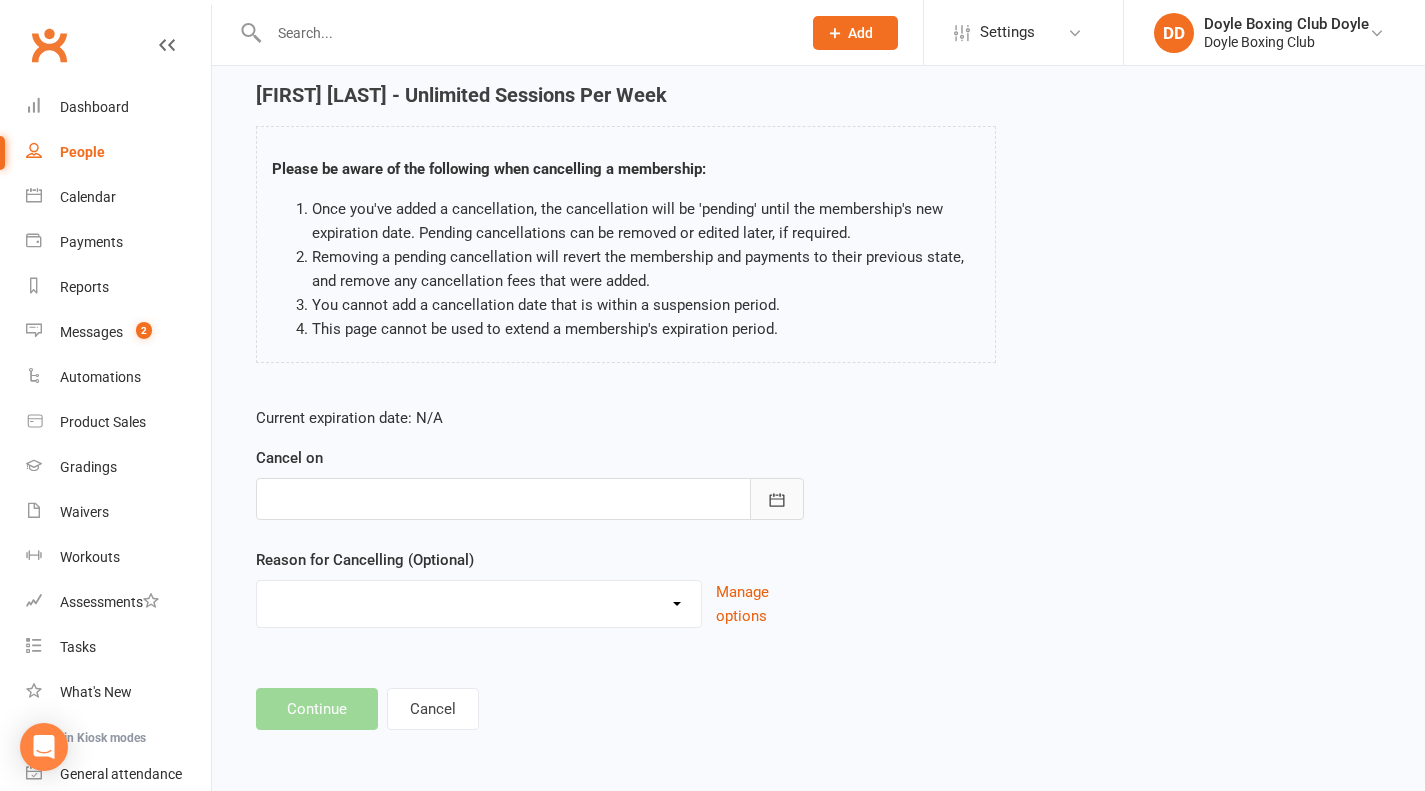 click 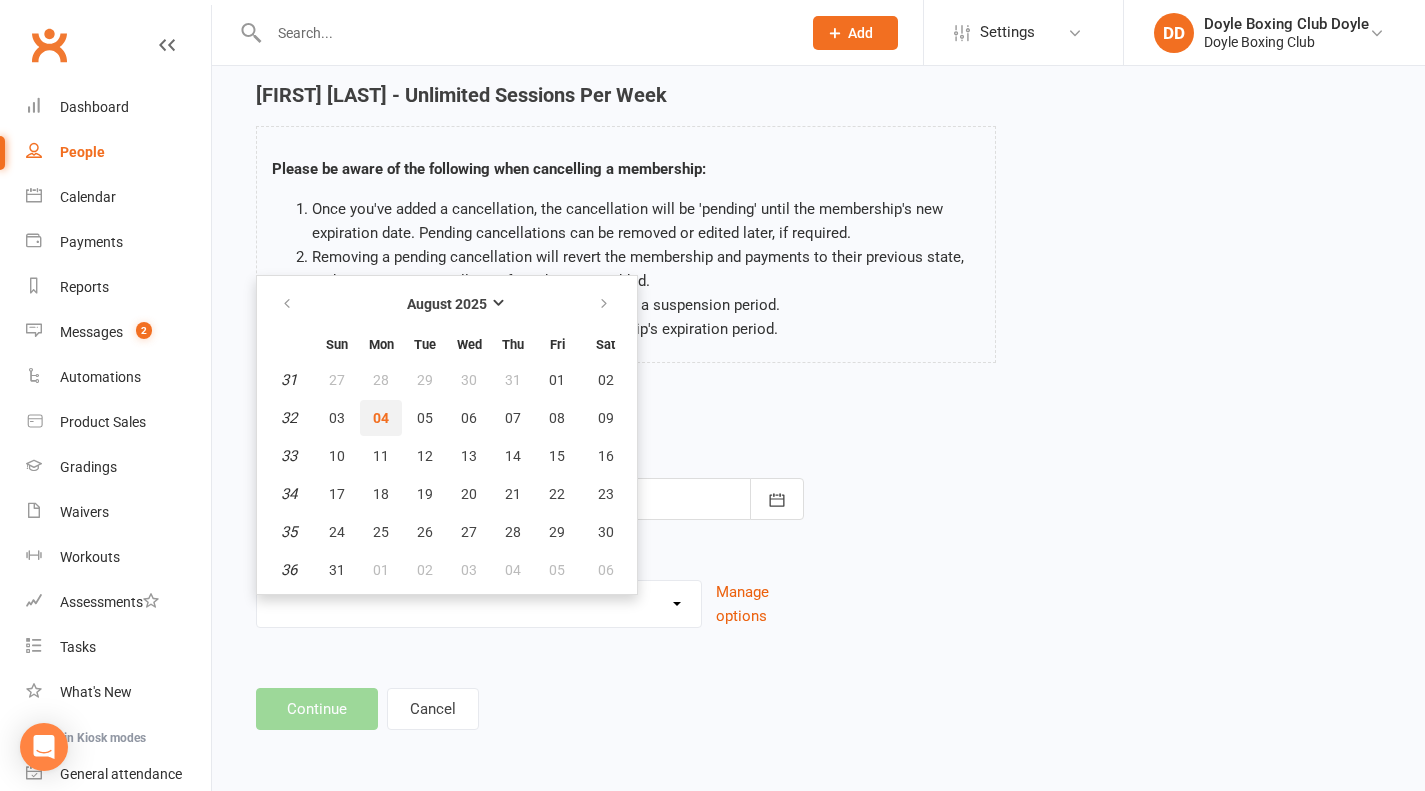 click on "04" at bounding box center (381, 418) 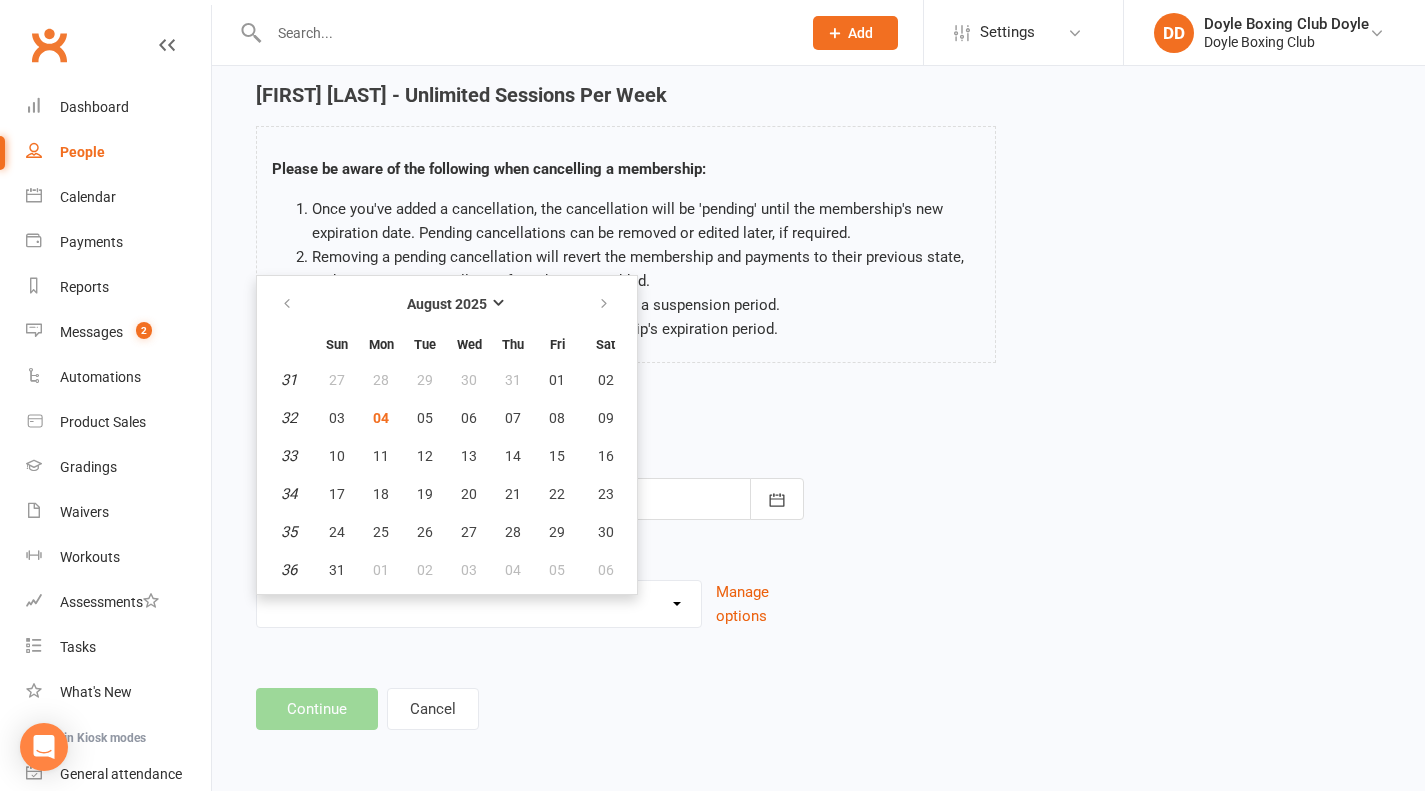 type on "04 Aug 2025" 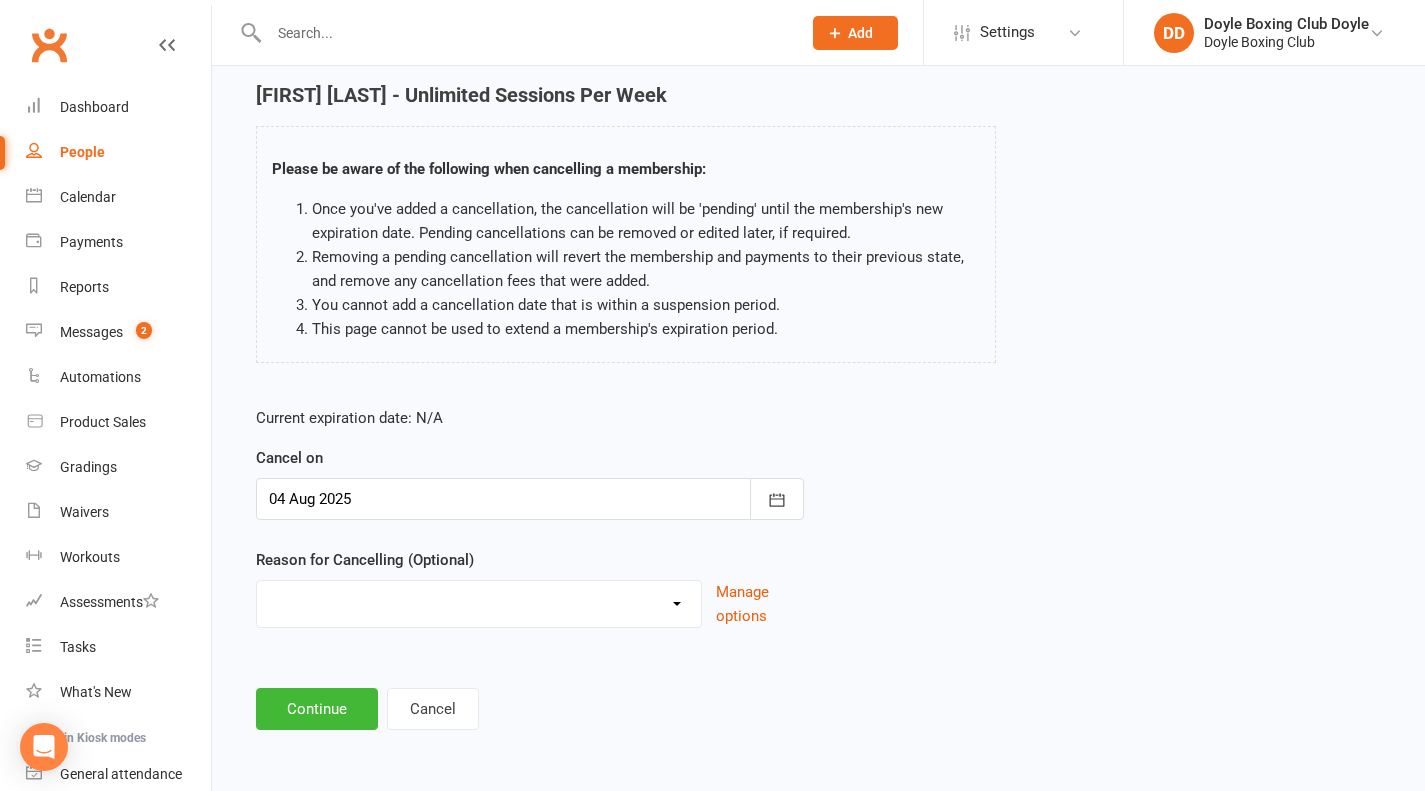 click on "Holiday Injury Other reason" at bounding box center [479, 601] 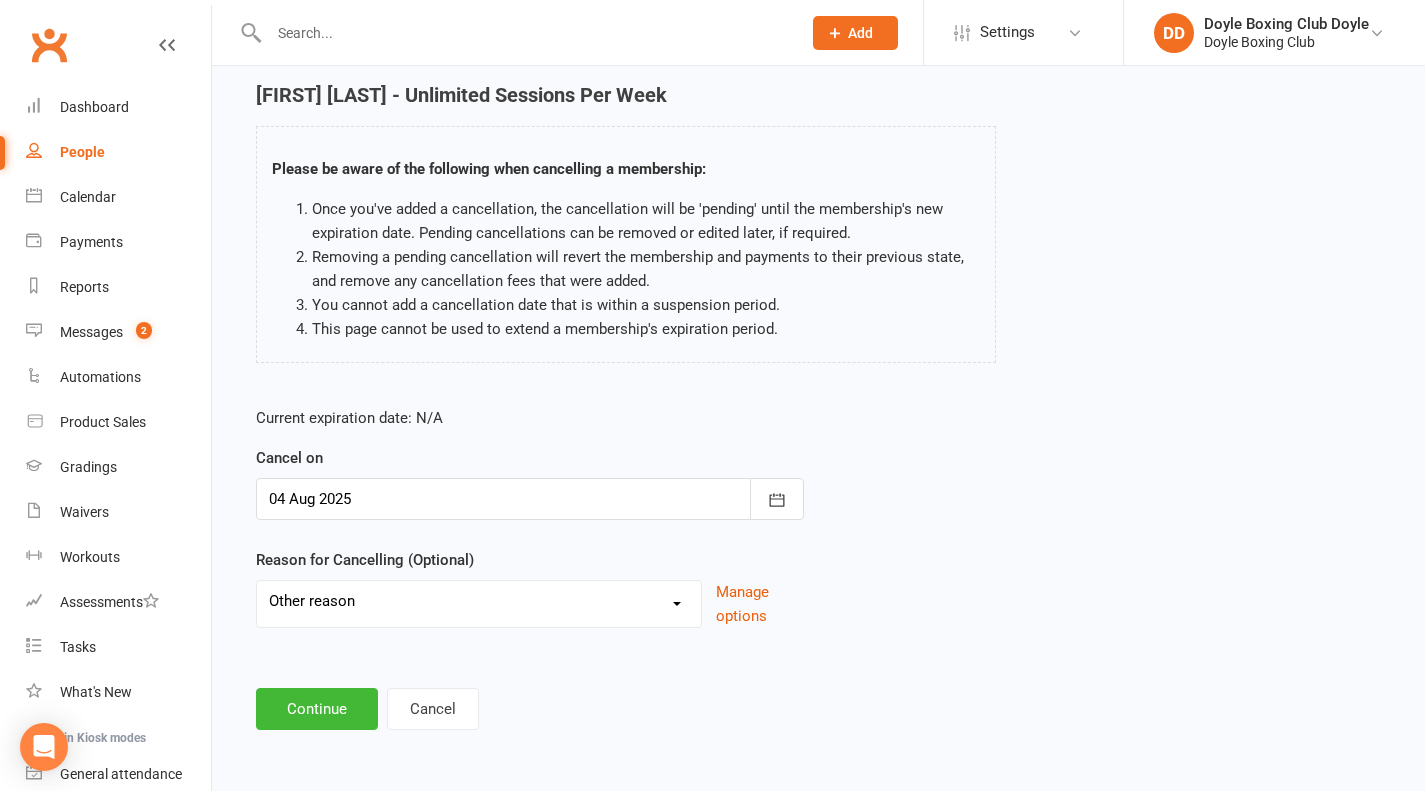 click on "Holiday Injury Other reason" at bounding box center [479, 601] 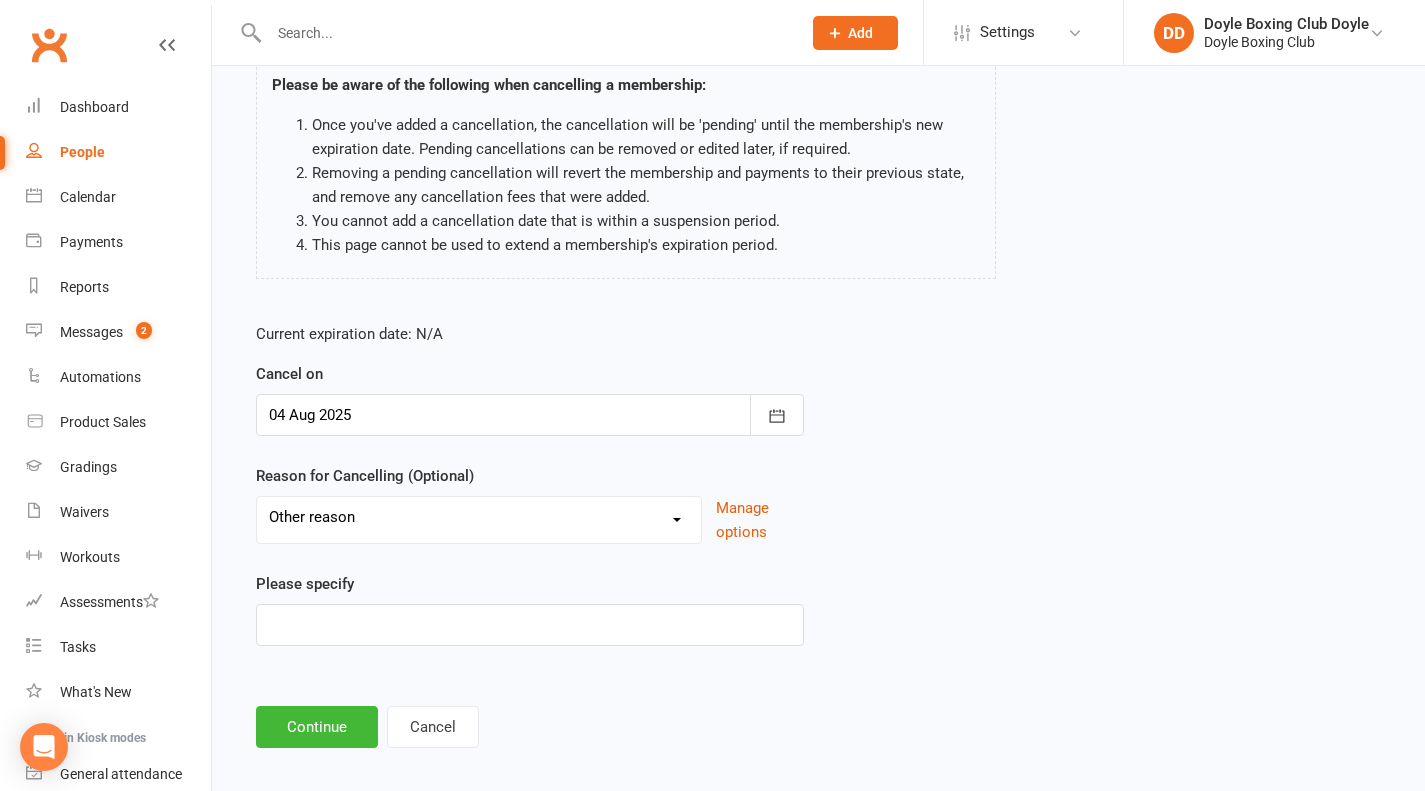 scroll, scrollTop: 175, scrollLeft: 0, axis: vertical 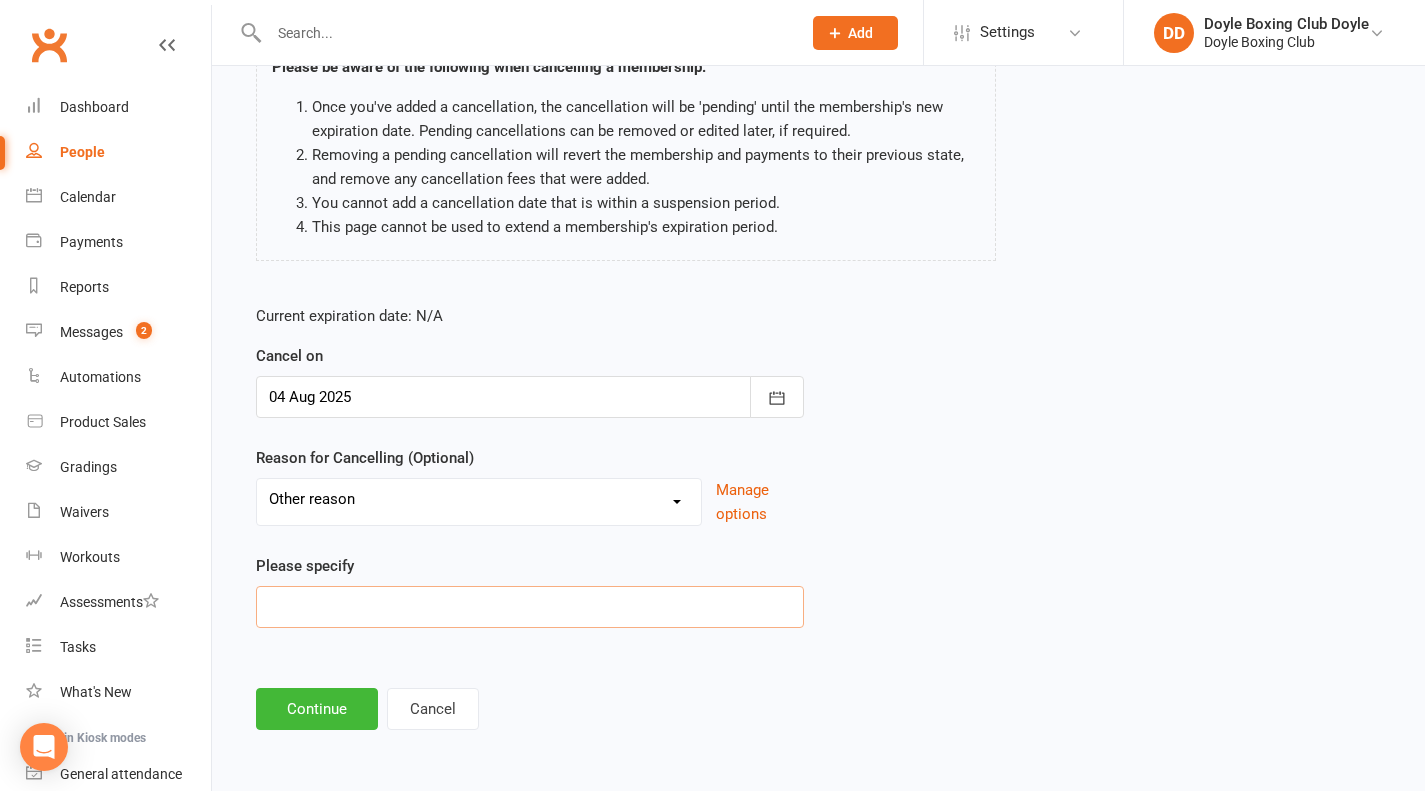 click at bounding box center (530, 607) 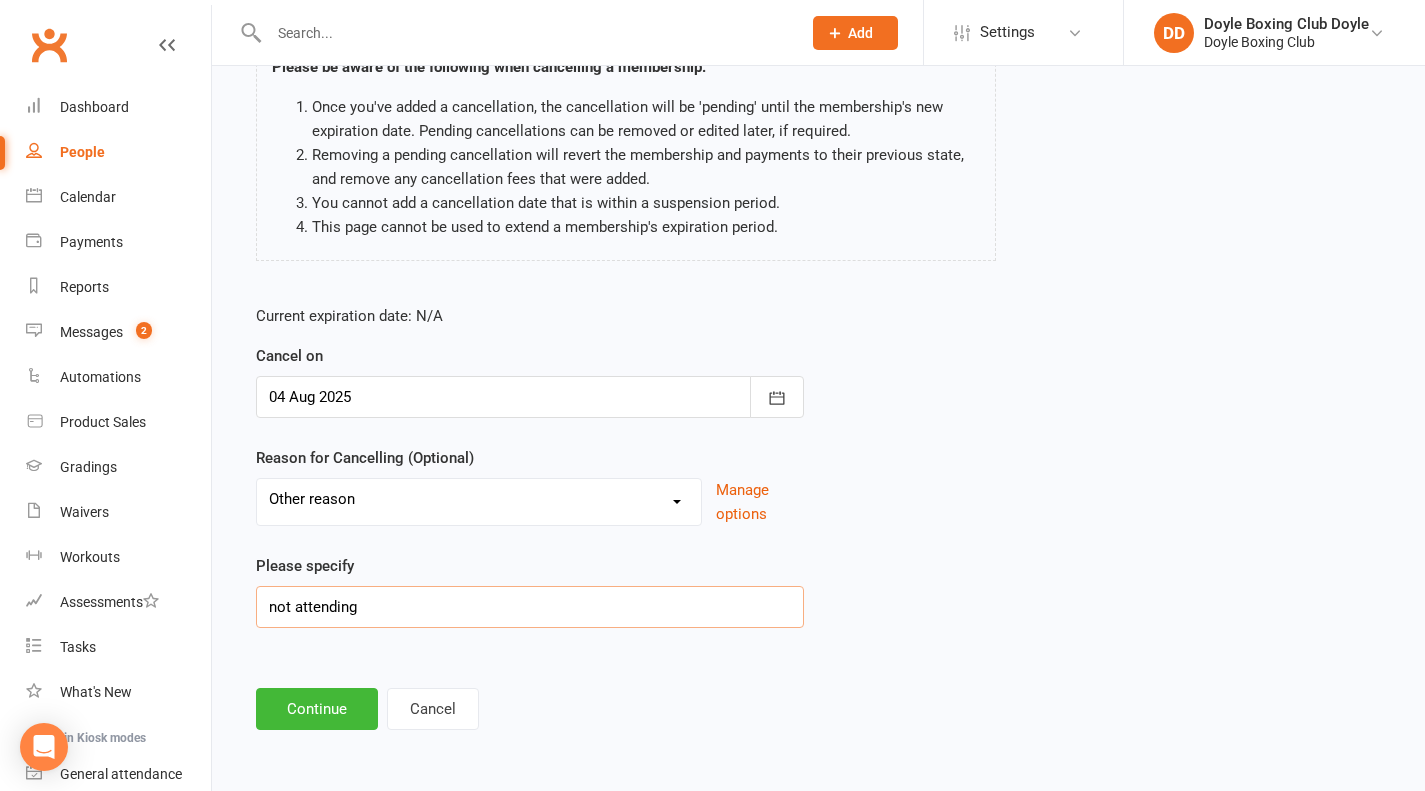 type on "not attending" 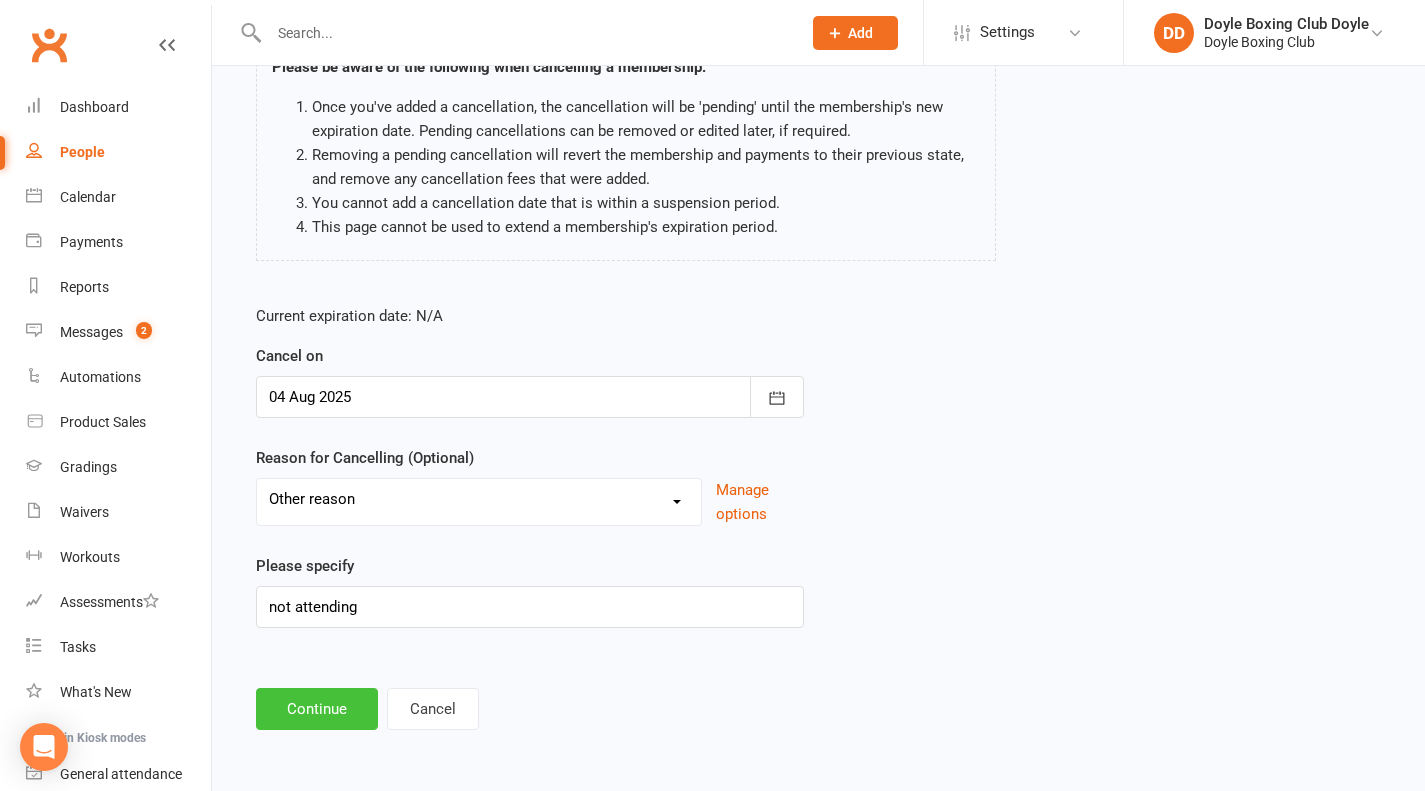 click on "Continue" at bounding box center [317, 709] 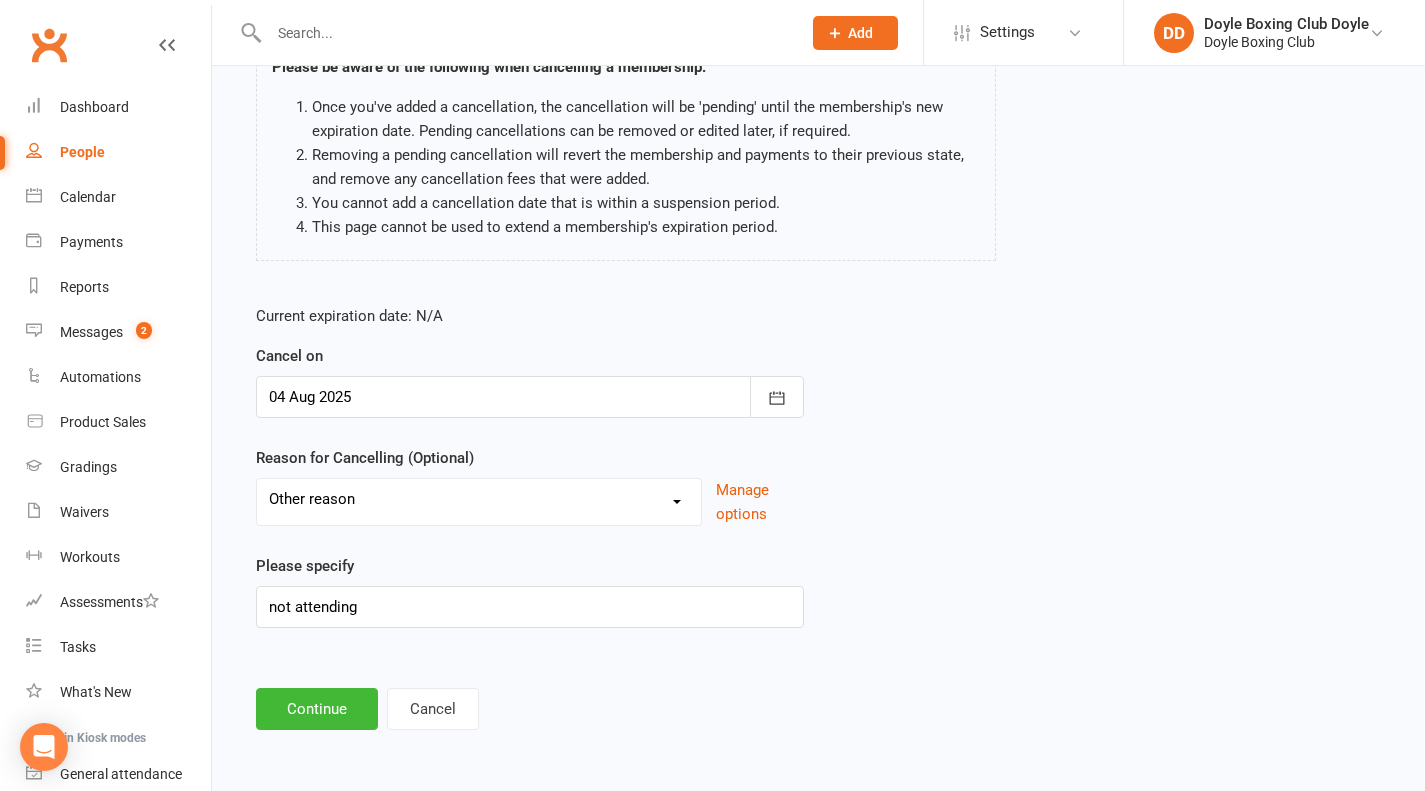 scroll, scrollTop: 0, scrollLeft: 0, axis: both 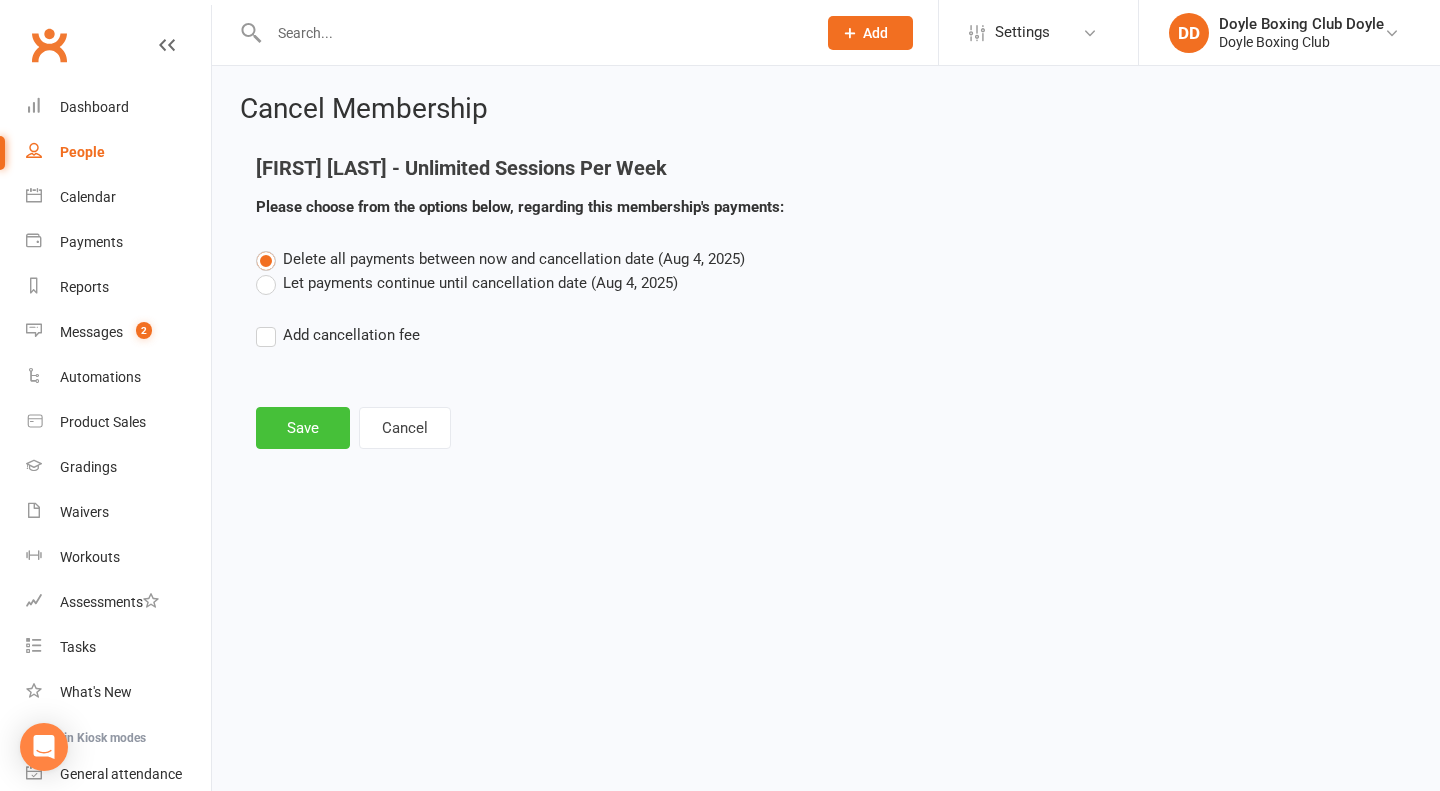 click on "Save" at bounding box center [303, 428] 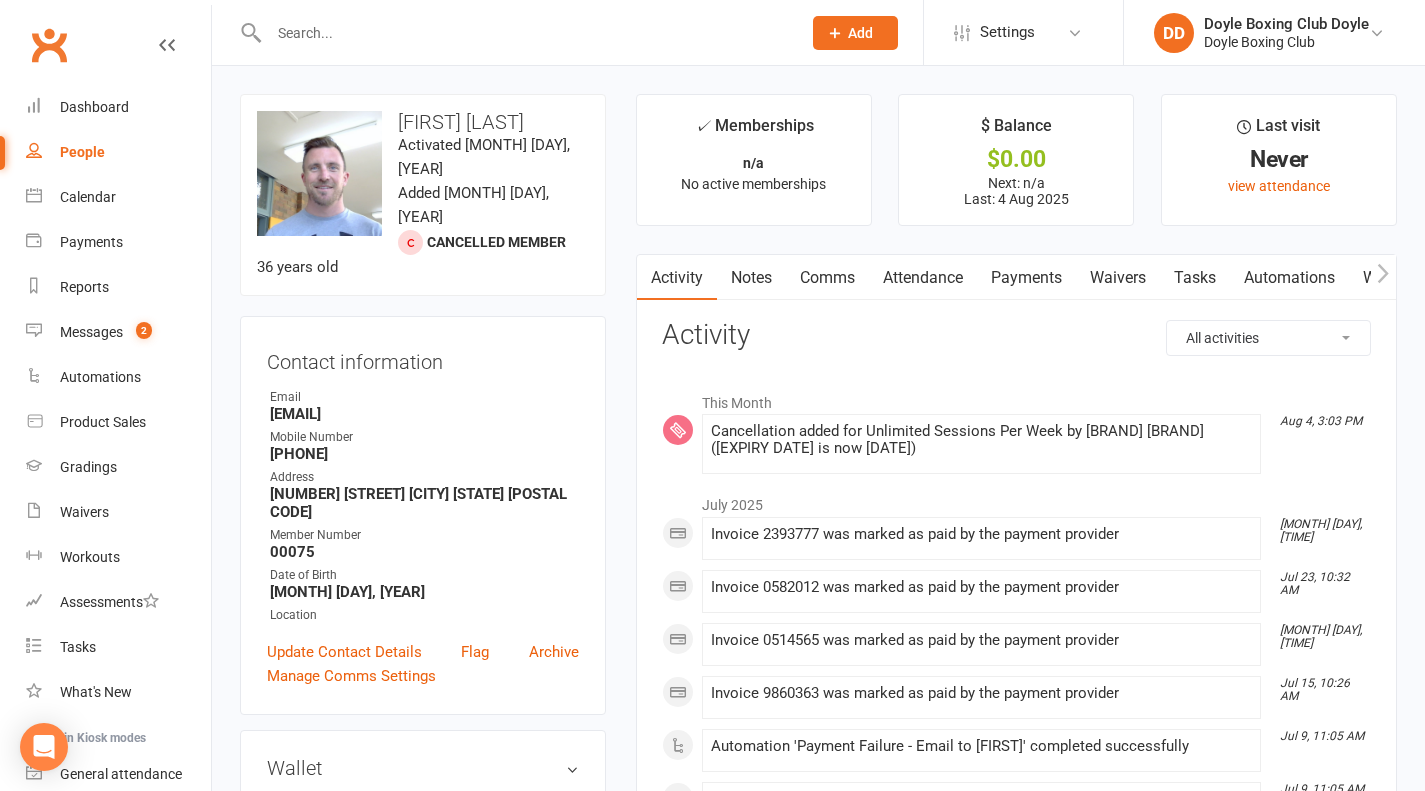 click on "People" at bounding box center (82, 152) 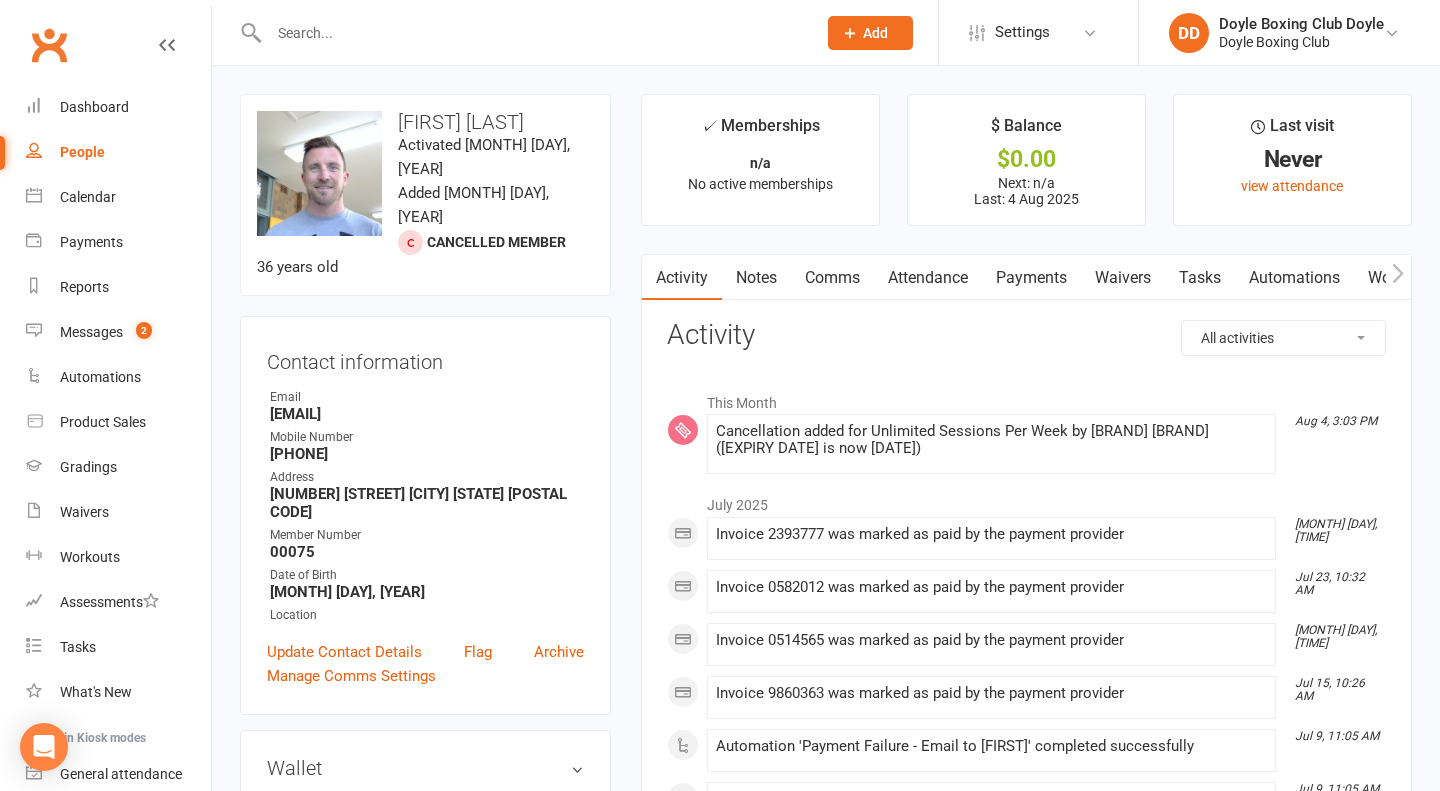 select on "100" 